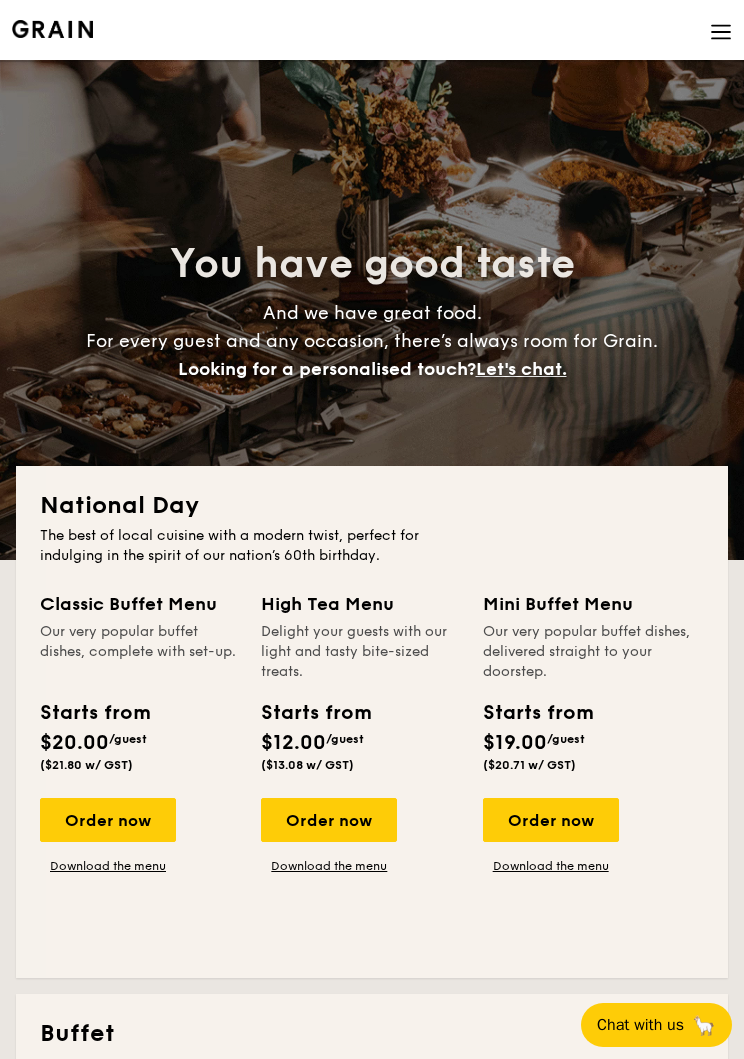 scroll, scrollTop: 0, scrollLeft: 0, axis: both 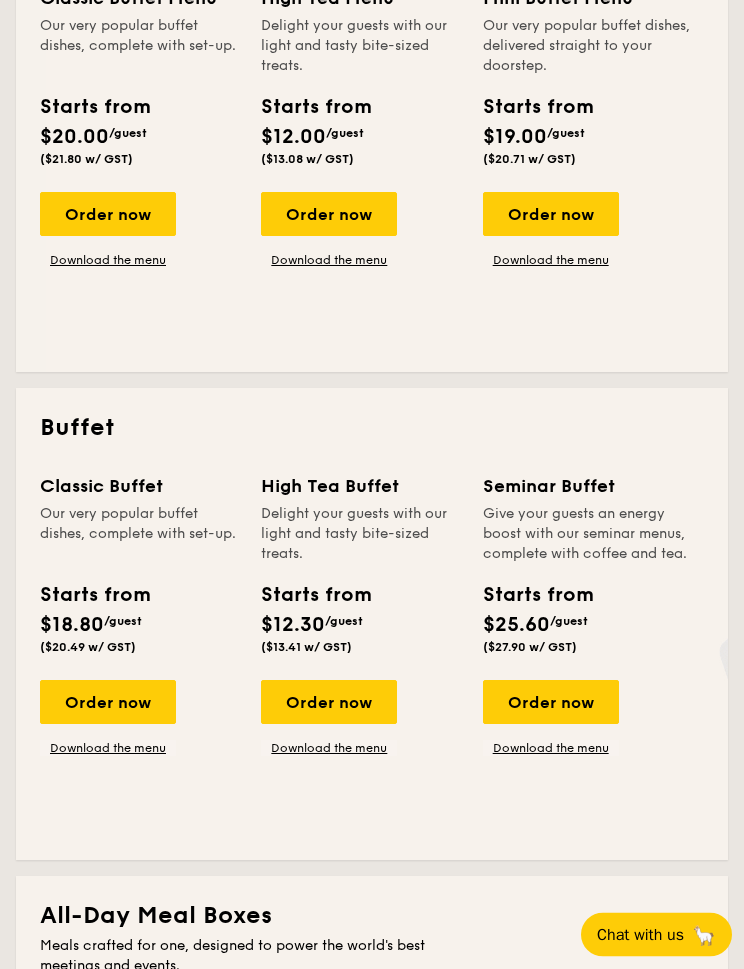 click on "Order now" at bounding box center (108, 703) 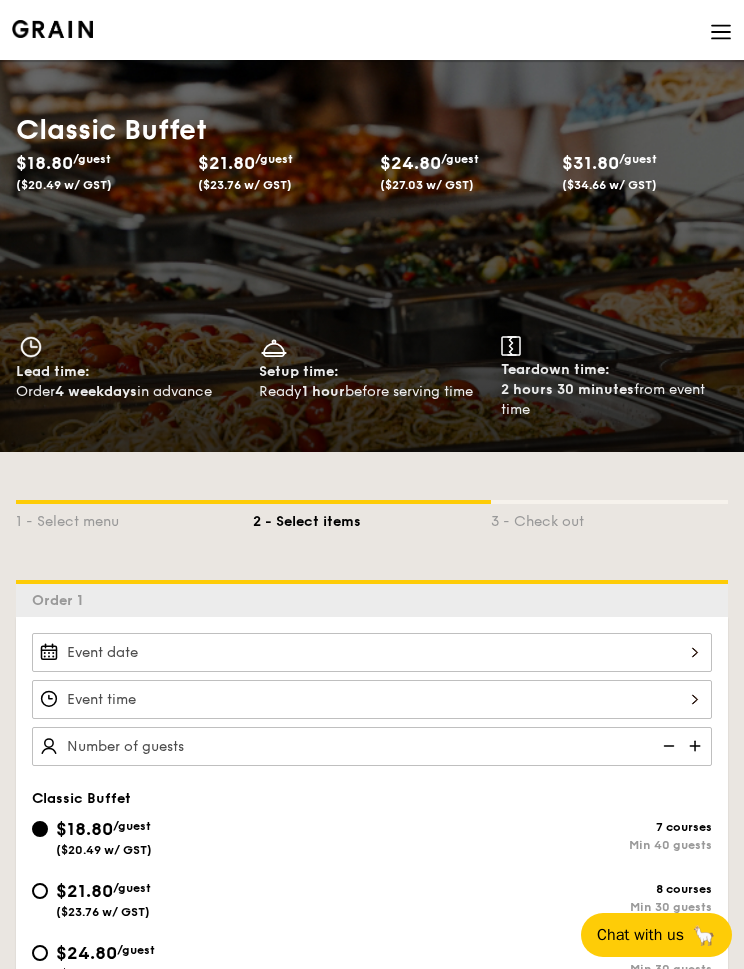 click at bounding box center (372, 652) 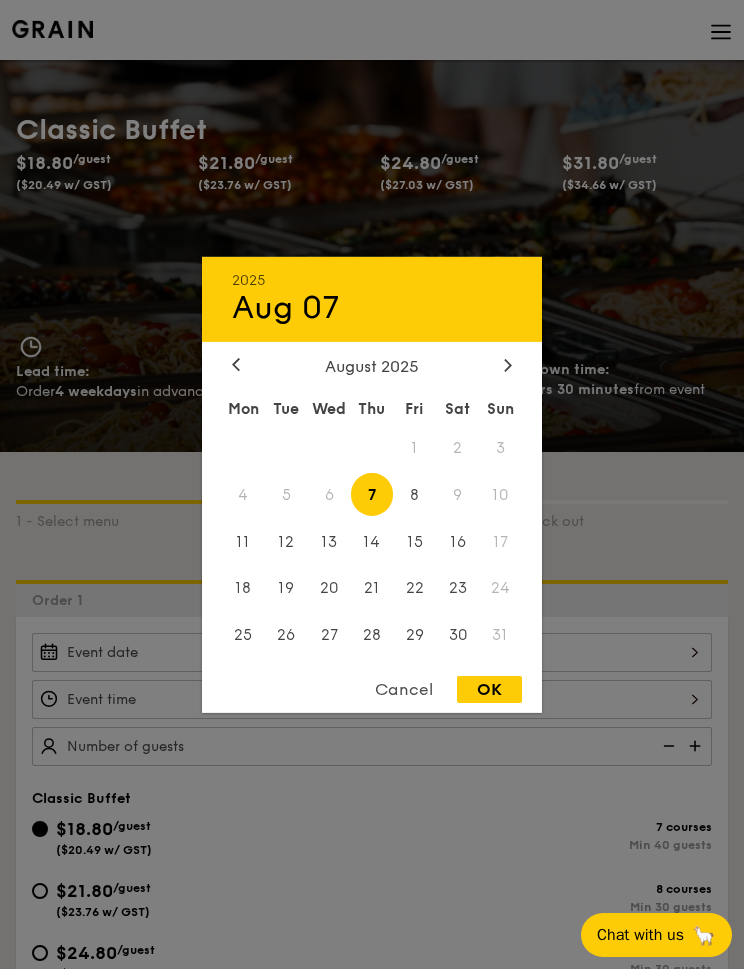 click at bounding box center (508, 365) 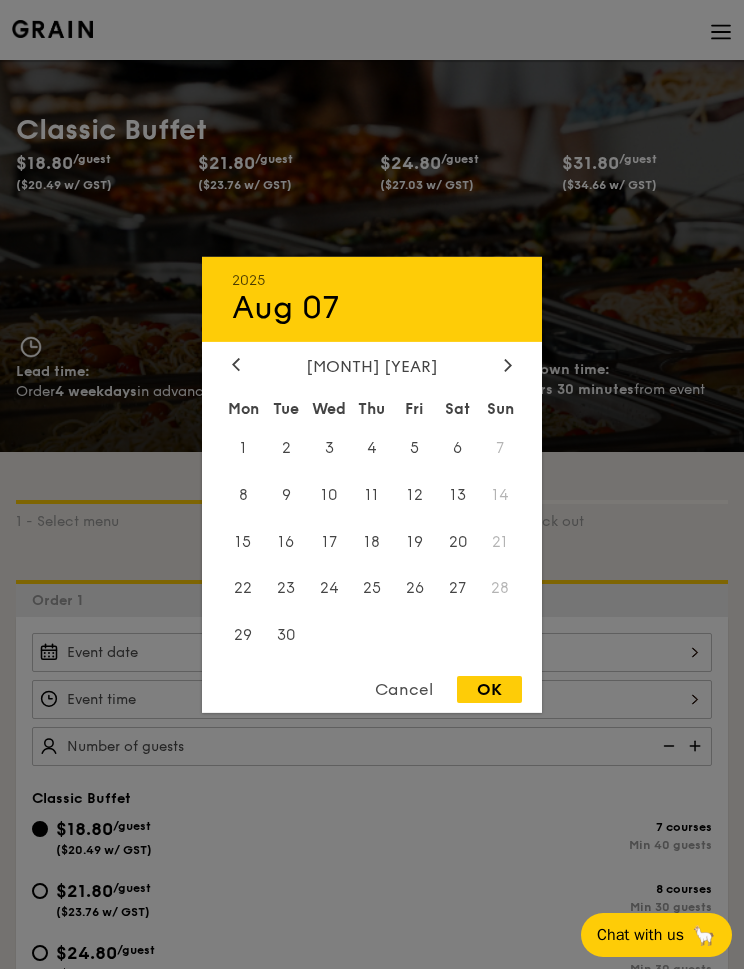 click on "27" at bounding box center [457, 588] 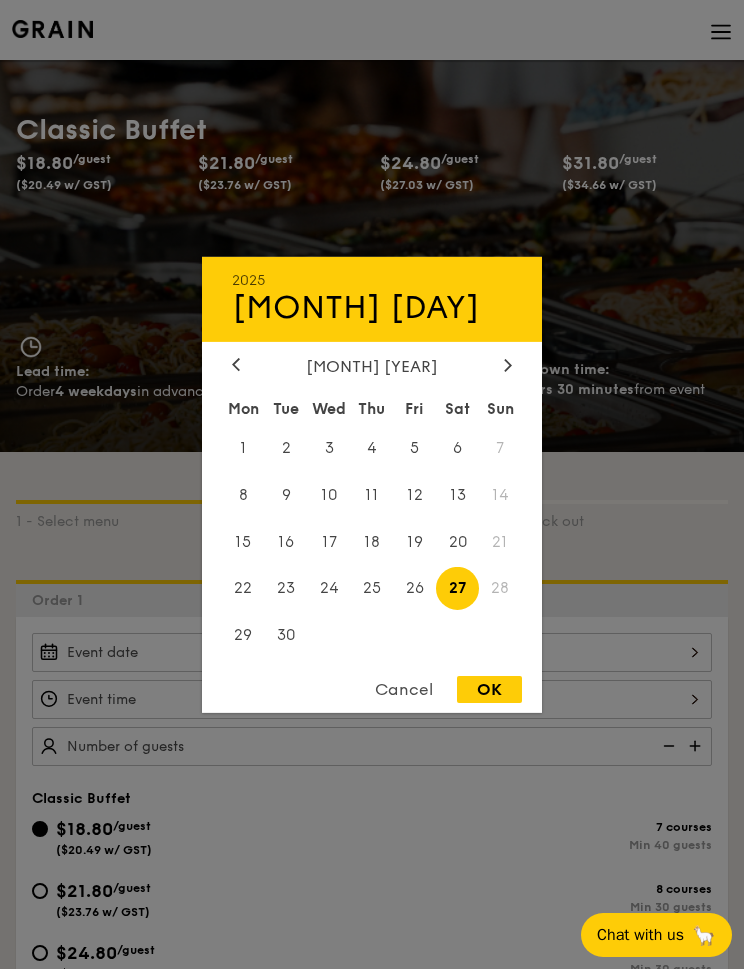 click on "OK" at bounding box center [489, 689] 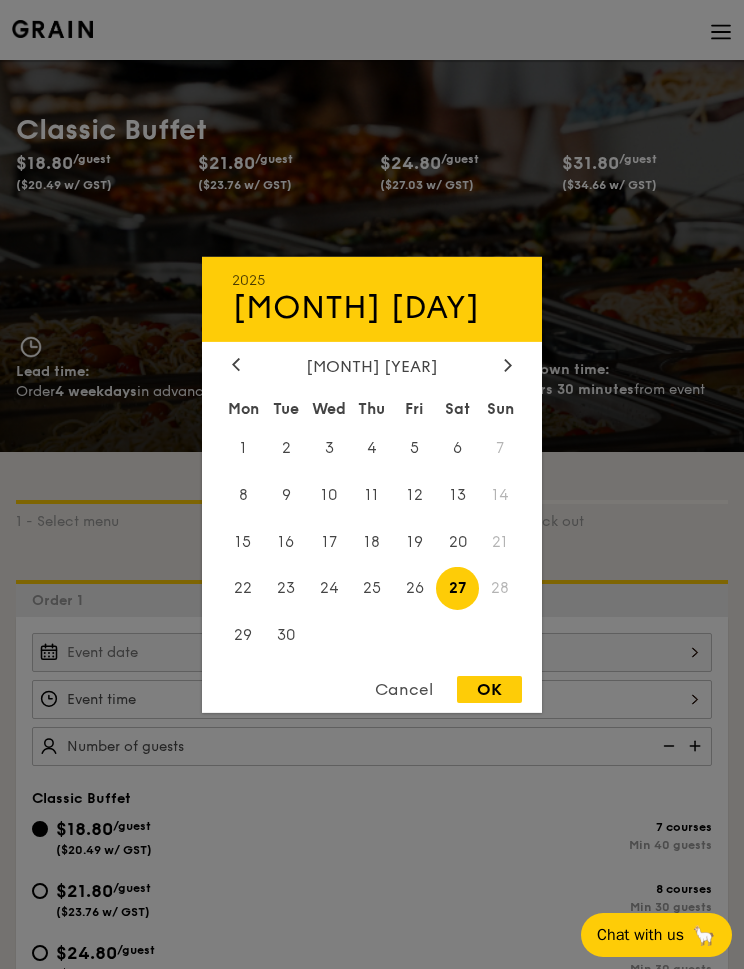 type on "[MONTH] [DAY], [YEAR]" 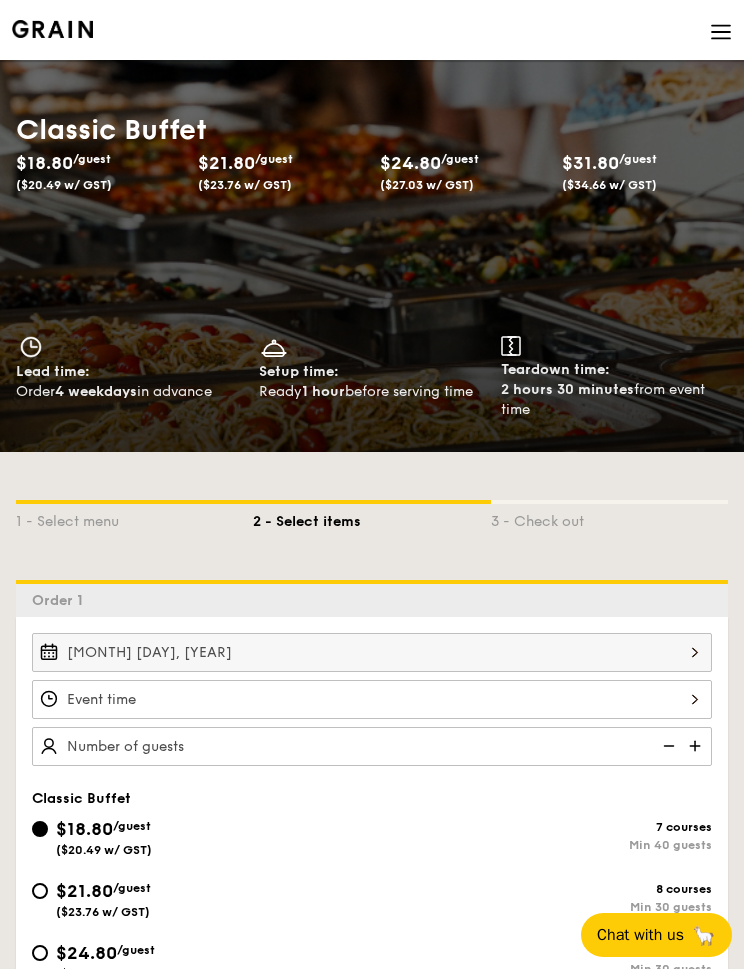 click at bounding box center [372, 699] 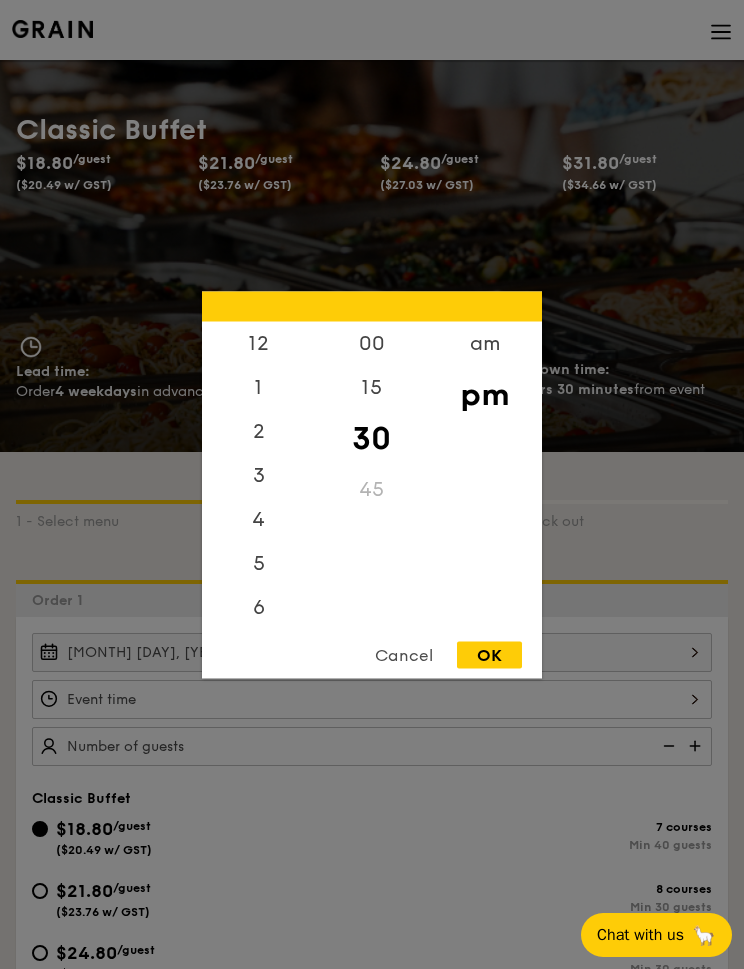 scroll, scrollTop: 0, scrollLeft: 0, axis: both 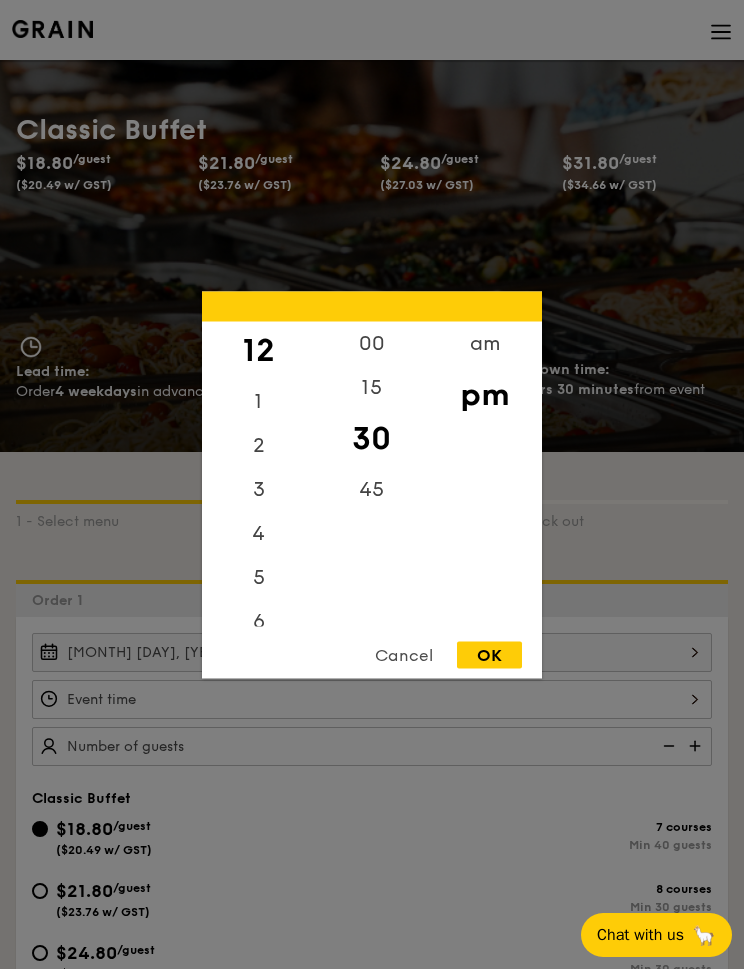 click on "OK" at bounding box center [489, 654] 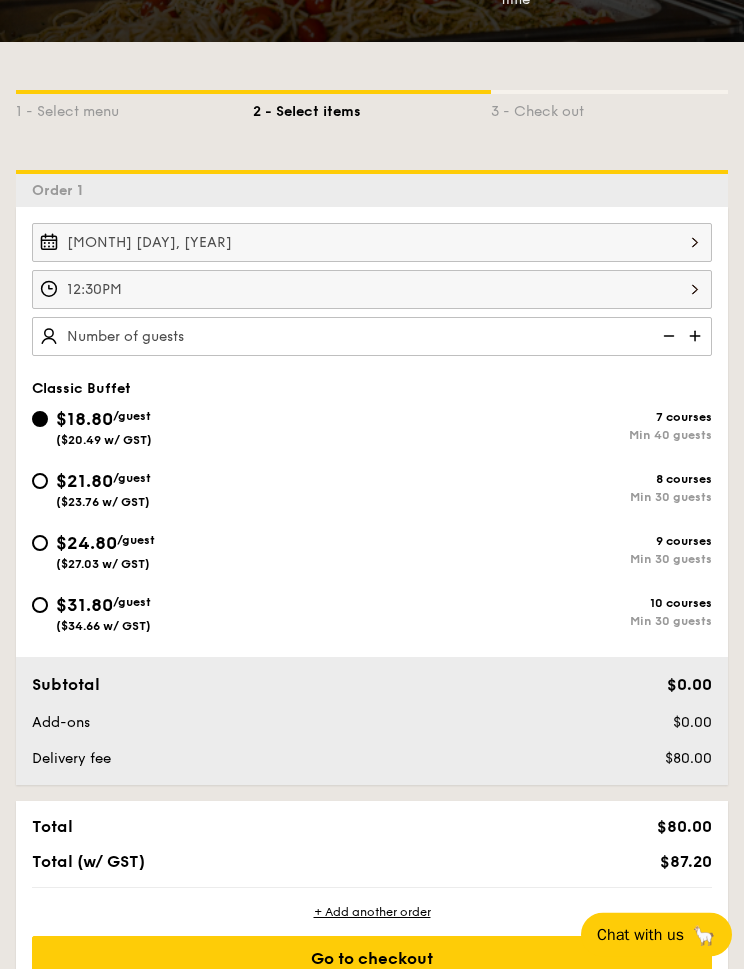 click on "12:30PM" at bounding box center (372, 290) 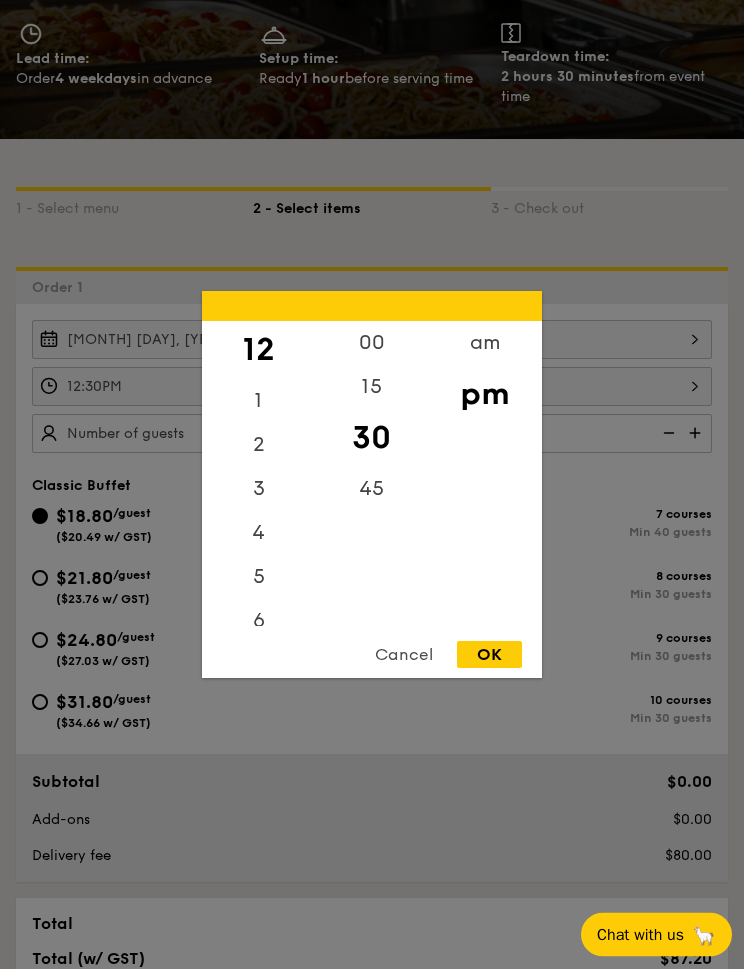 scroll, scrollTop: 312, scrollLeft: 0, axis: vertical 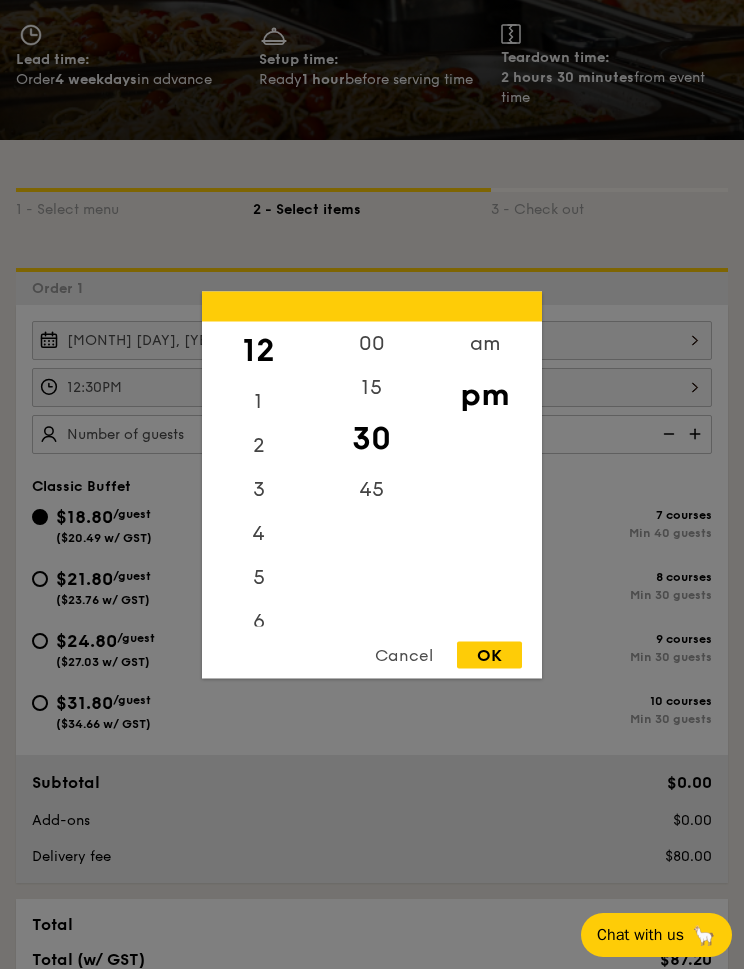 click on "00" at bounding box center [371, 343] 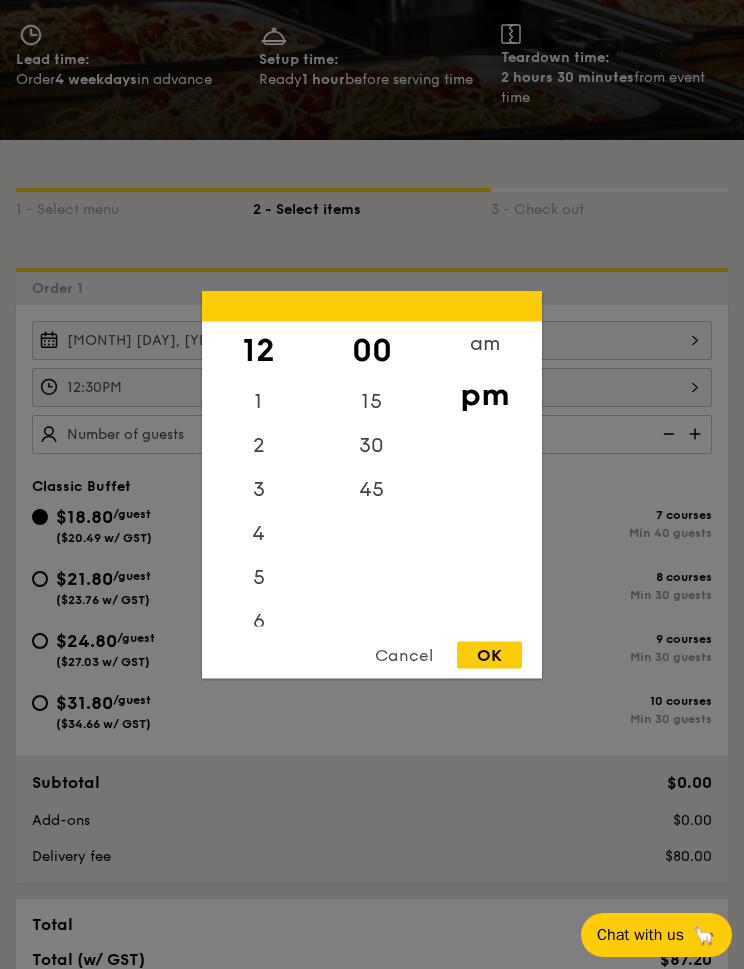 click on "OK" at bounding box center (489, 654) 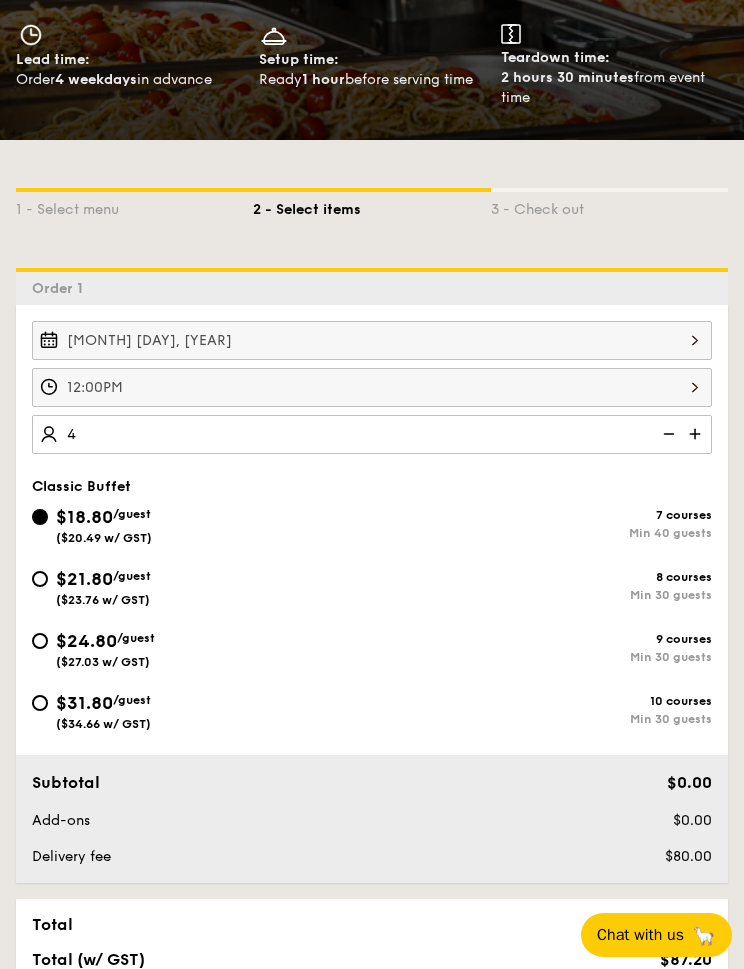 type on "40" 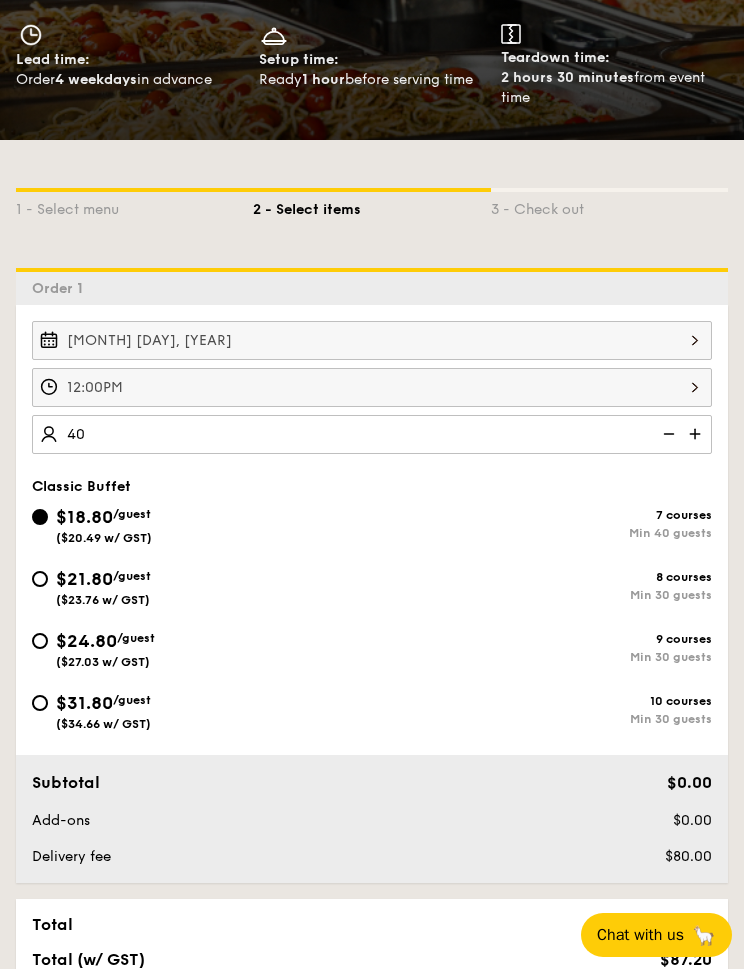 type 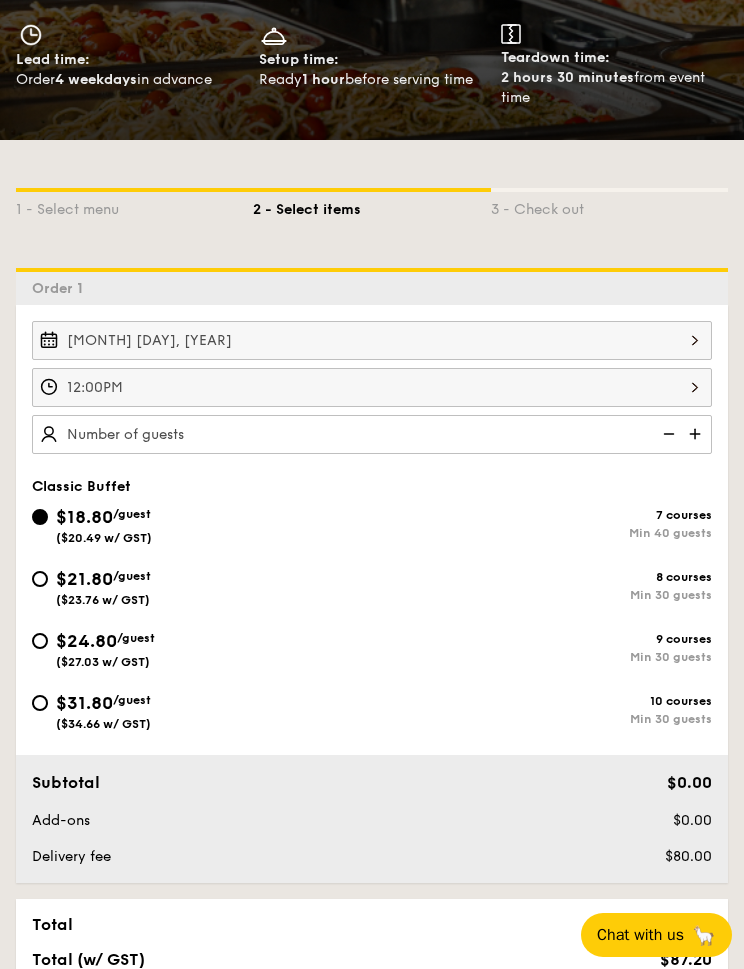 click on "$21.80
/guest
($23.76 w/ GST)
8 courses
Min 30 guests" at bounding box center [40, 579] 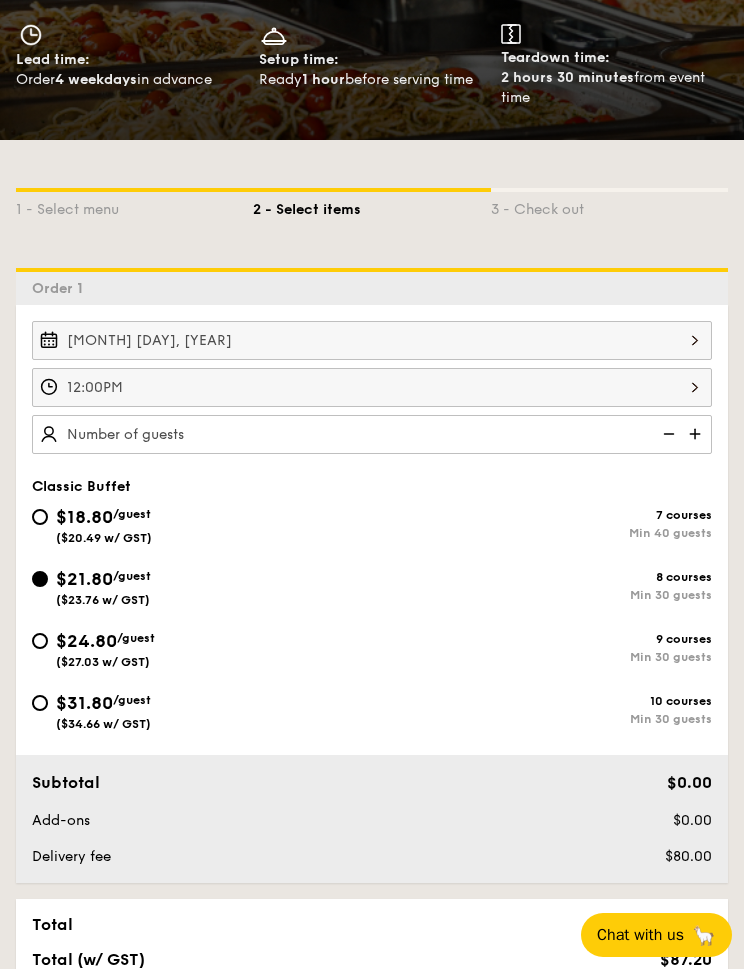 radio on "true" 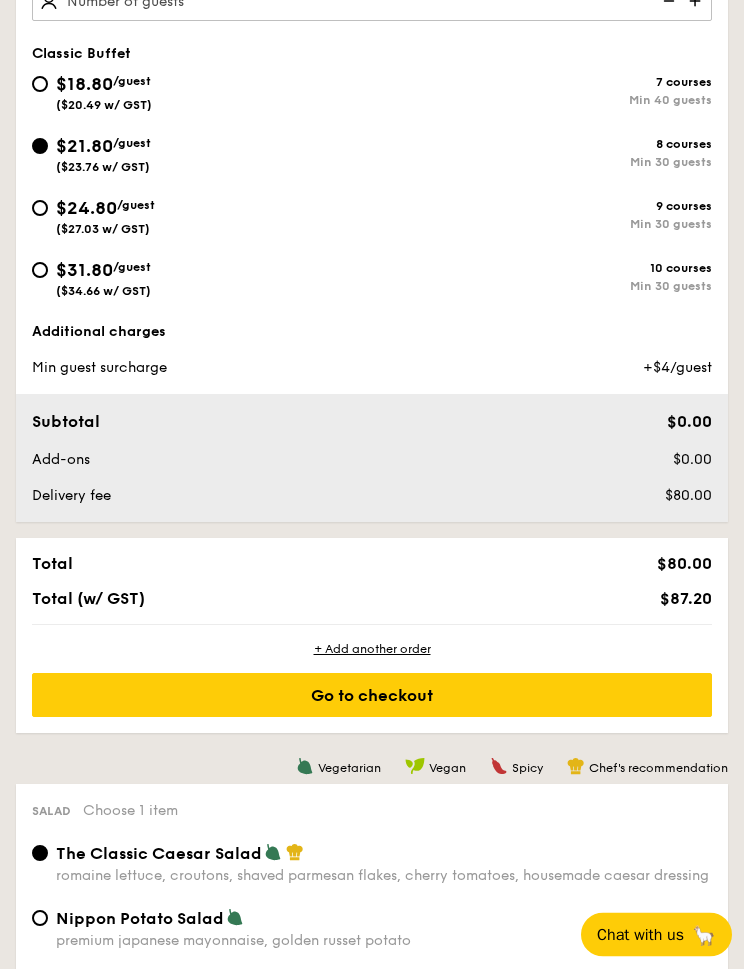 scroll, scrollTop: 748, scrollLeft: 0, axis: vertical 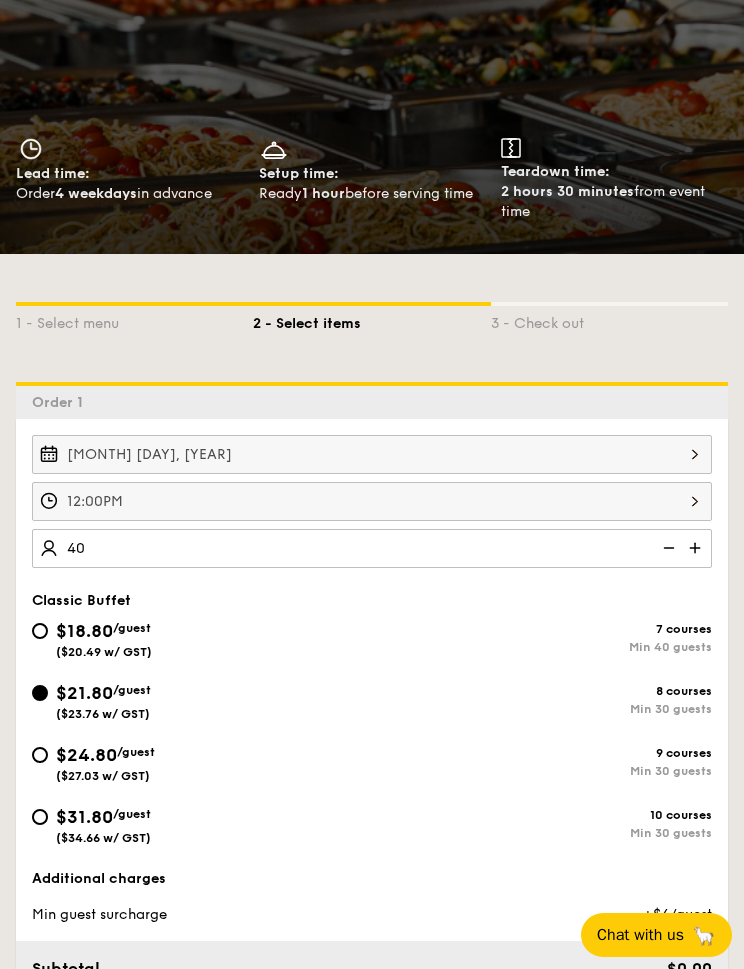 type on "40" 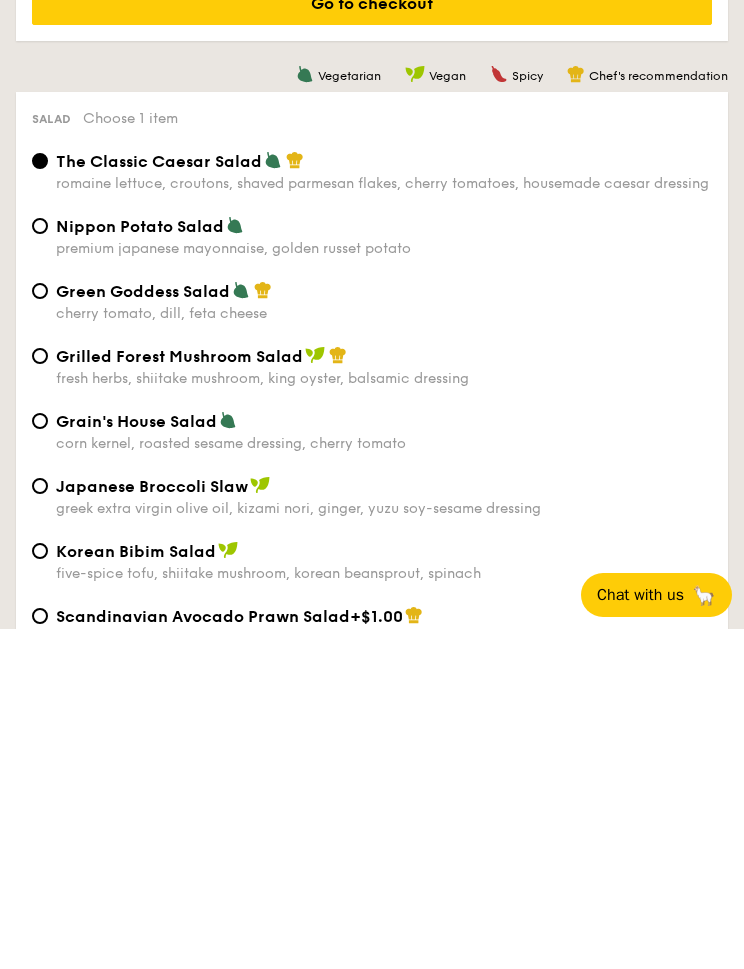 scroll, scrollTop: 1027, scrollLeft: 0, axis: vertical 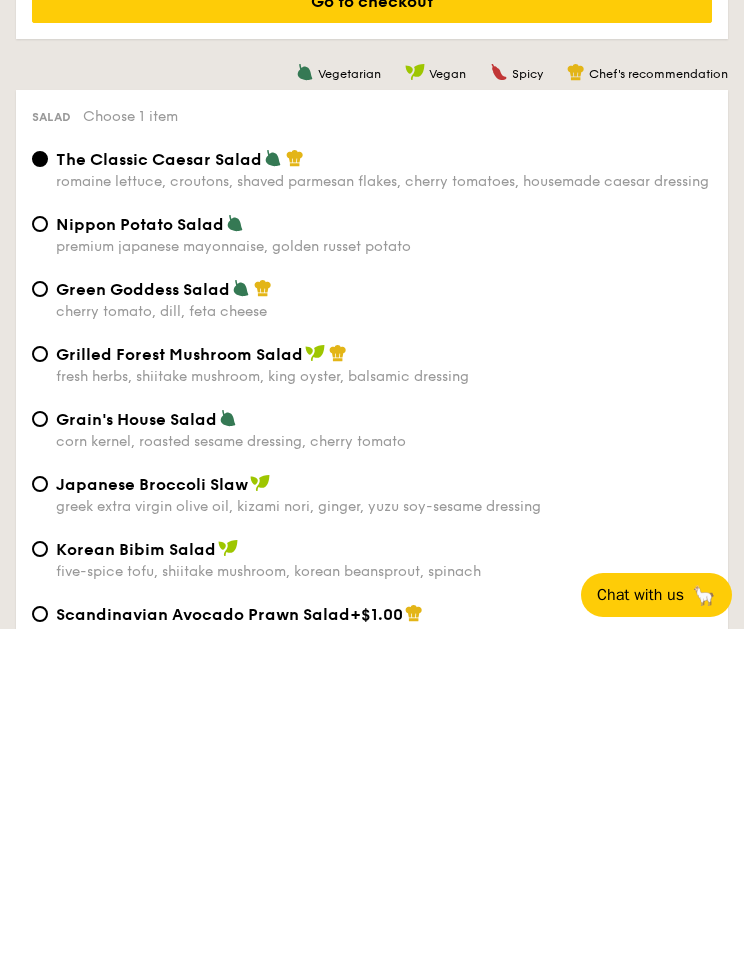 click on "Grilled Forest Mushroom Salad" at bounding box center (384, 694) 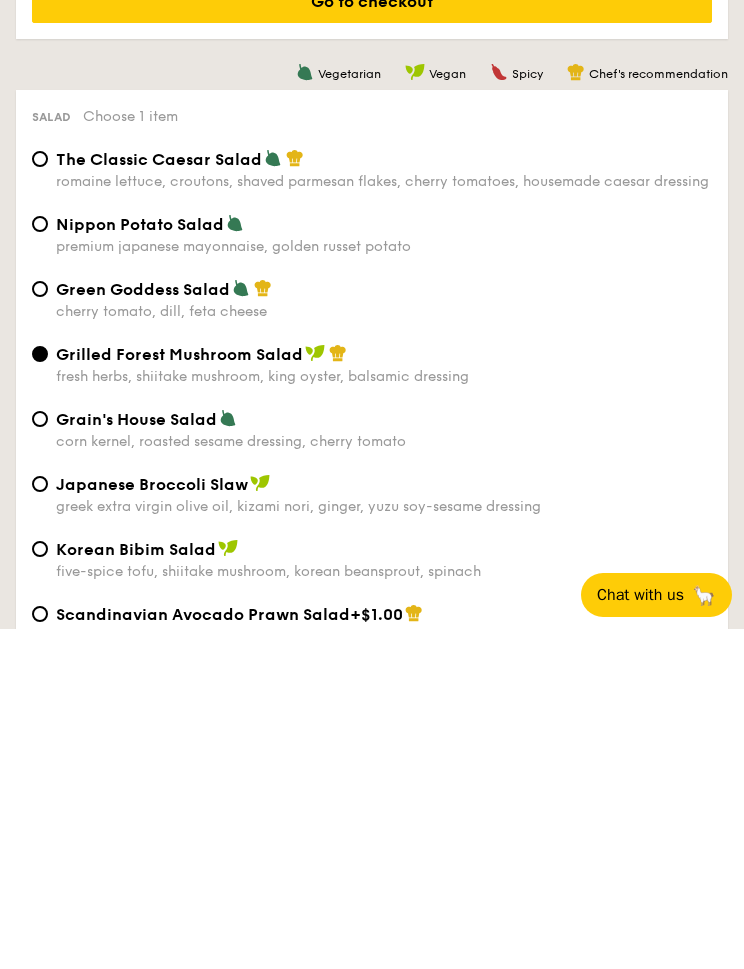 type on "40 guests" 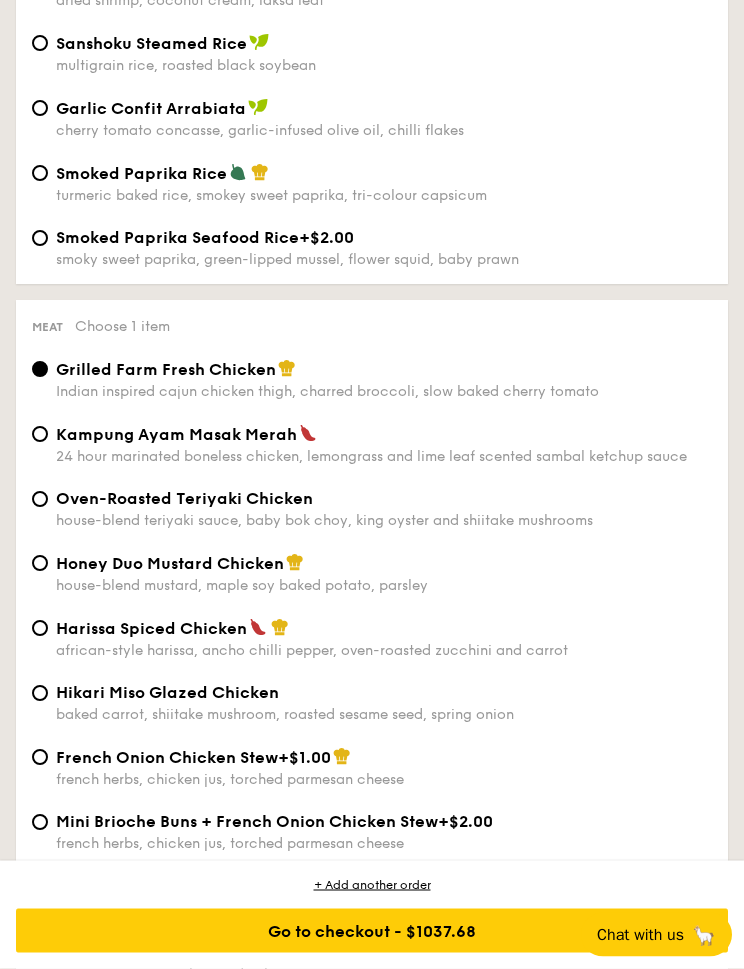 scroll, scrollTop: 2397, scrollLeft: 0, axis: vertical 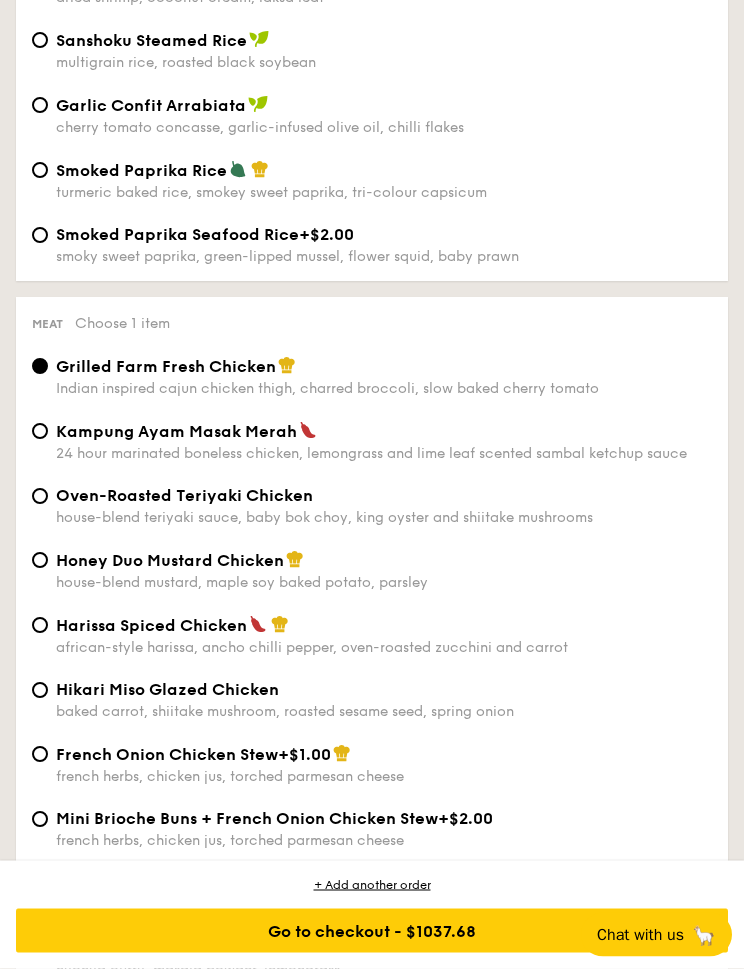 click on "Vegetarian Vegan Spicy Chef's recommendation
Salad
Choose 1 item
The Classic Caesar Salad romaine lettuce, croutons, shaved parmesan flakes, cherry tomatoes, housemade caesar dressing Nippon Potato Salad premium japanese mayonnaise, golden russet potato Green Goddess Salad cherry tomato, dill, feta cheese Grilled Forest Mushroom Salad fresh herbs, shiitake mushroom, king oyster, balsamic dressing Grain's House Salad corn kernel, roasted sesame dressing, cherry tomato Japanese Broccoli Slaw greek extra virgin olive oil, kizami nori, ginger, yuzu soy-sesame dressing Korean Bibim Salad five-spice tofu, shiitake mushroom, korean beansprout, spinach Scandinavian Avocado Prawn Salad
+$1.00
virgin mary dressing, dijon mustard, arugula, red onion
Mains
Choose 1 item
Butterfly Blue Pea Rice shallots, coriander, supergarlicfied oil, blue pea flower Garlic Confit Aglio Olio super garlicfied oil, slow baked cherry tomatoes, garden fresh thyme" at bounding box center (372, 1970) 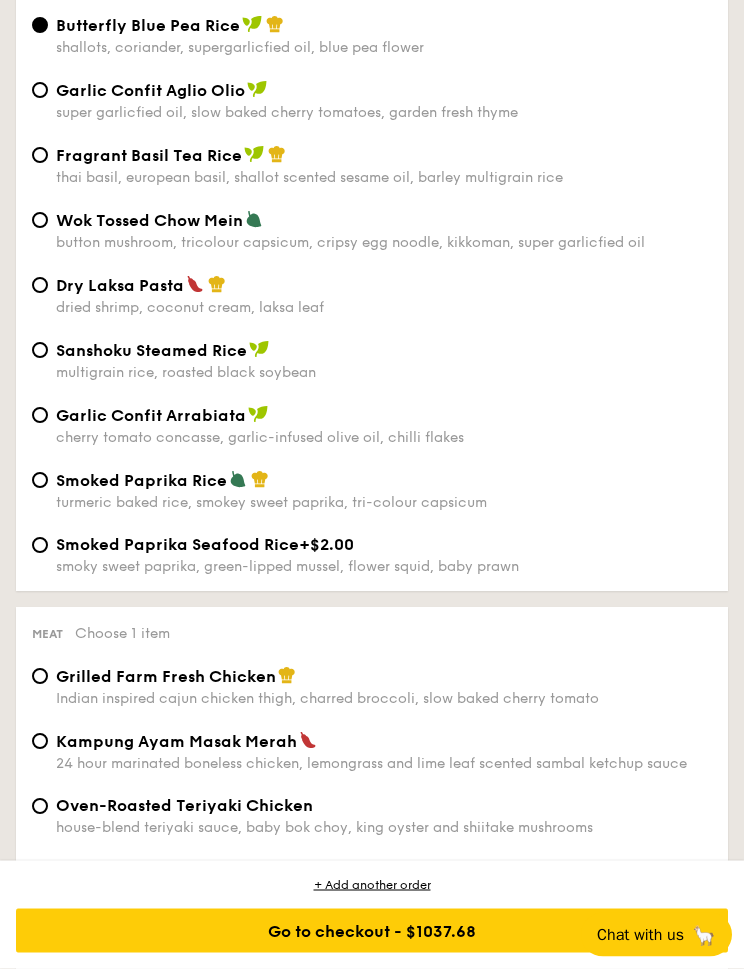 scroll, scrollTop: 2083, scrollLeft: 0, axis: vertical 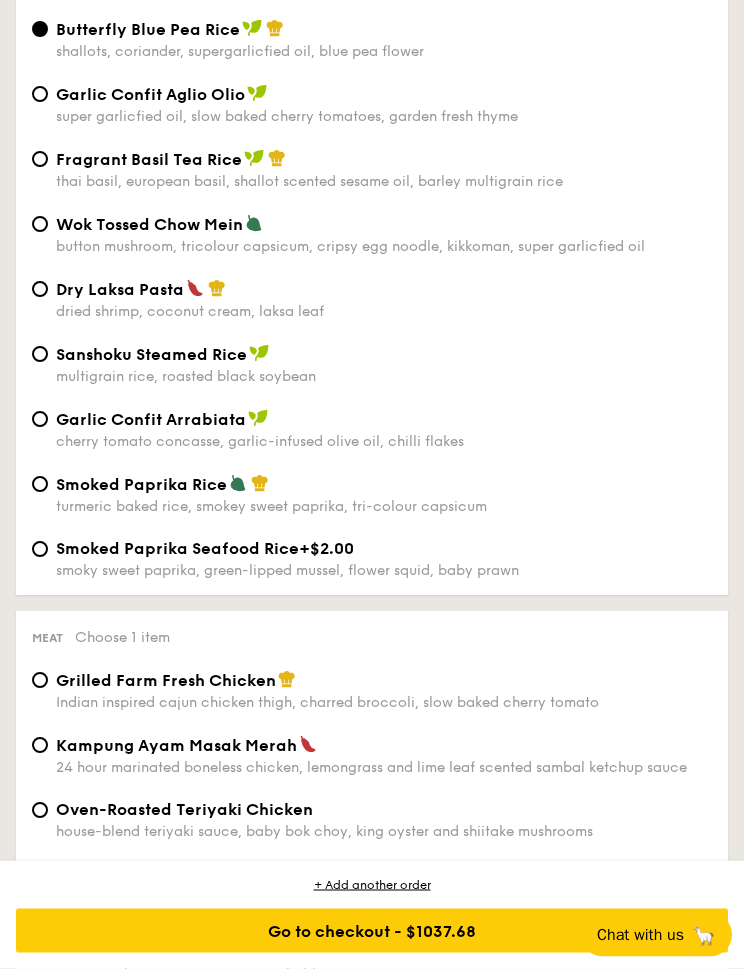 click on "Sanshoku Steamed Rice multigrain rice, roasted black soybean" at bounding box center (384, 365) 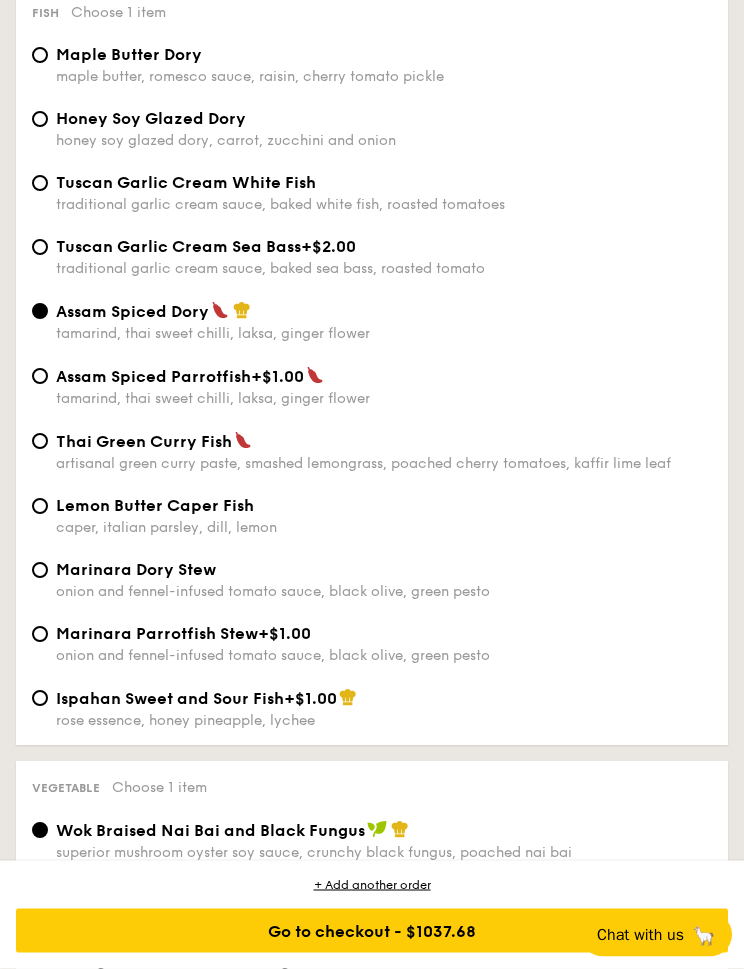 scroll, scrollTop: 3432, scrollLeft: 0, axis: vertical 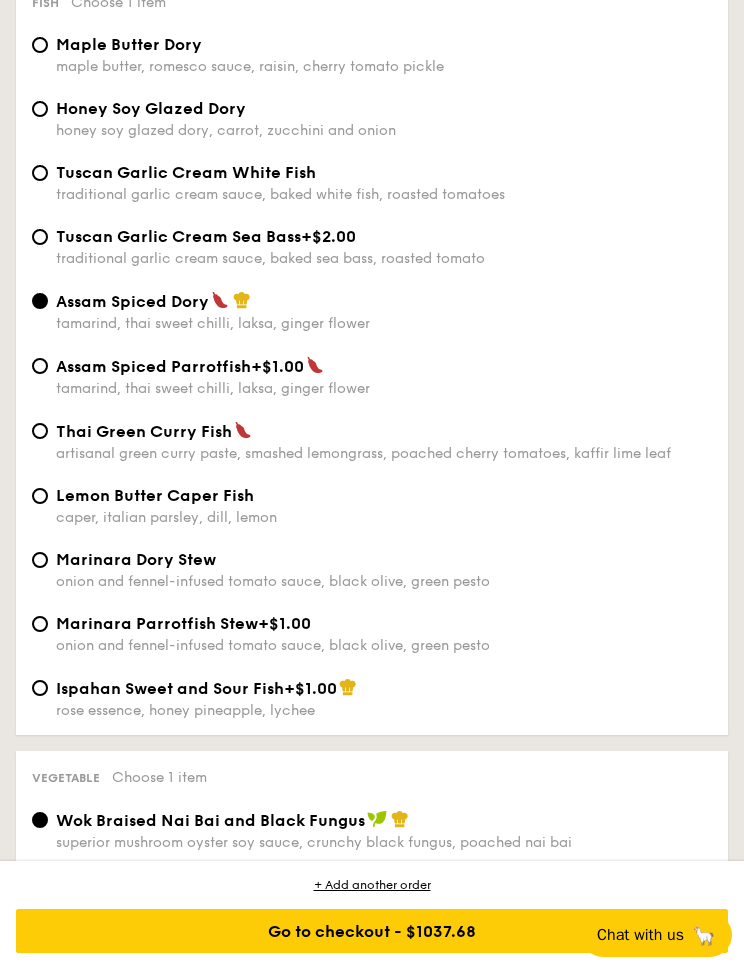 click on "Thai Green Curry Fish" at bounding box center [384, 431] 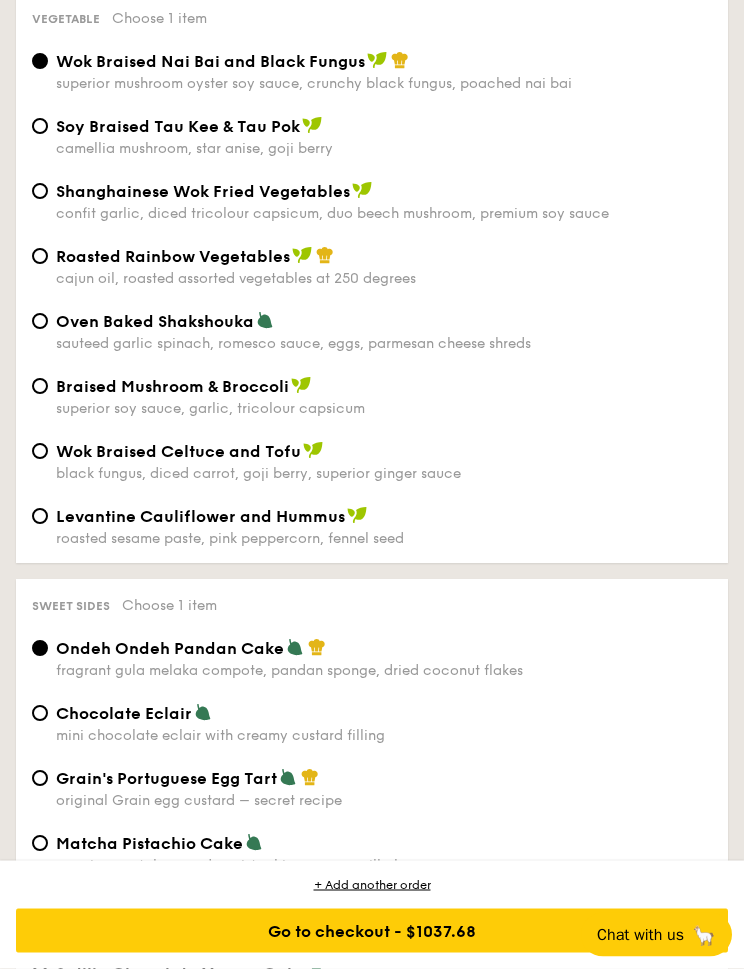 scroll, scrollTop: 4199, scrollLeft: 0, axis: vertical 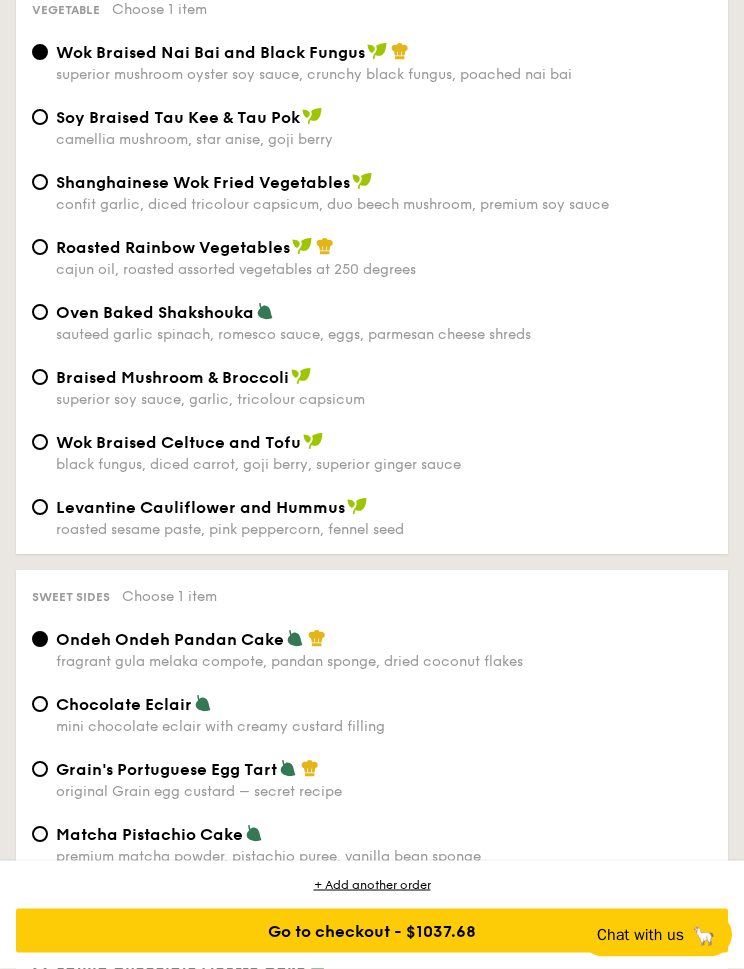 click on "Roasted Rainbow Vegetables" at bounding box center (384, 248) 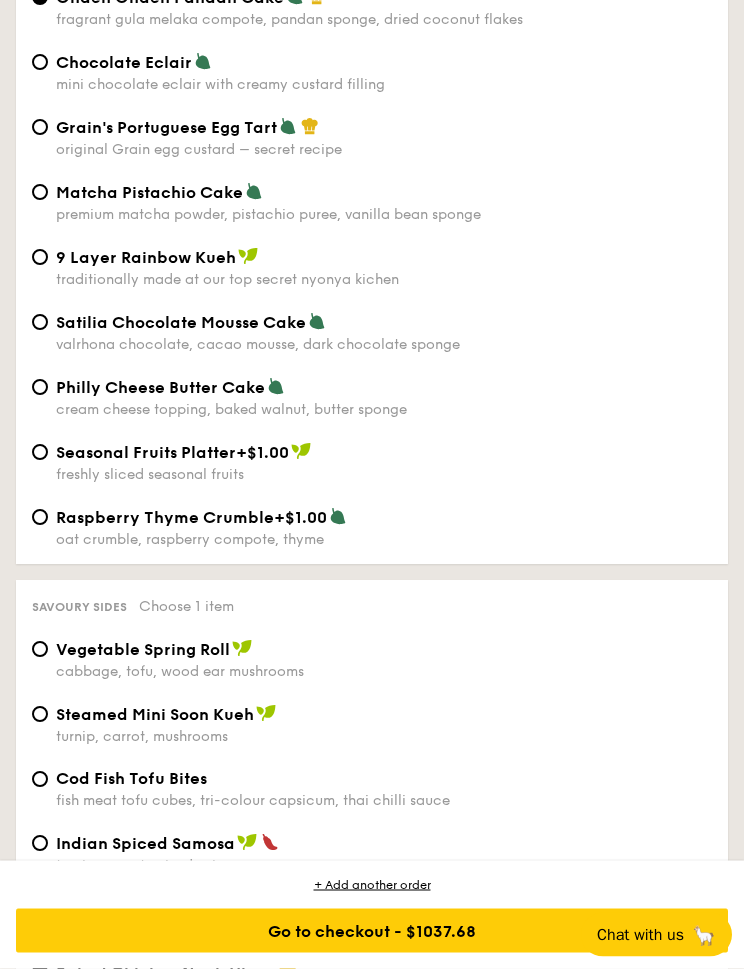 scroll, scrollTop: 4874, scrollLeft: 0, axis: vertical 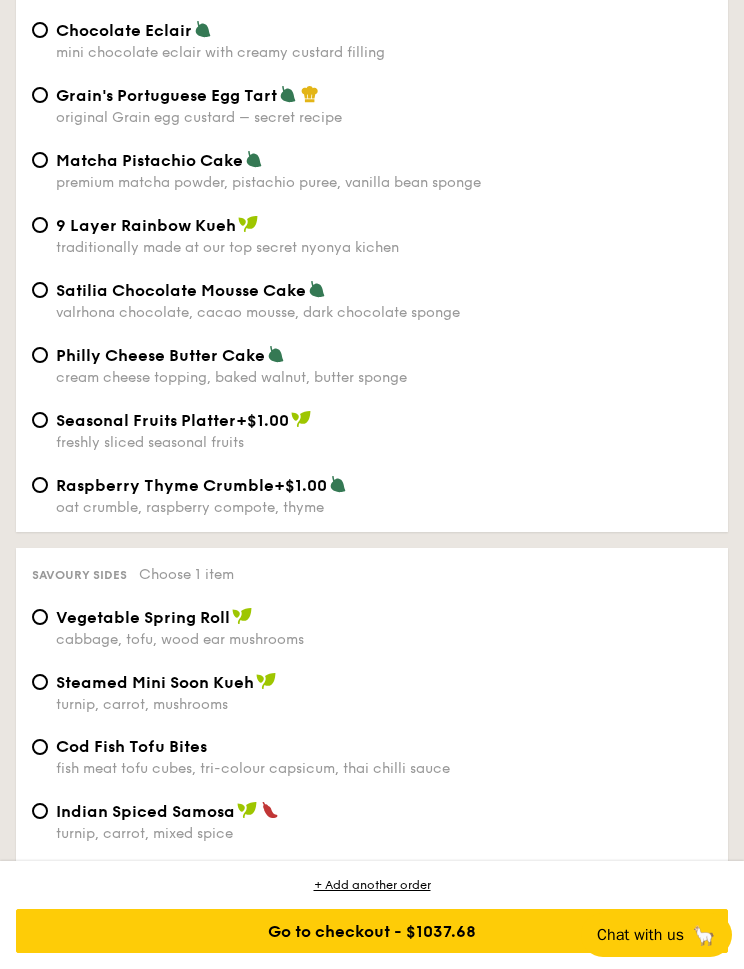 click on "mini chocolate eclair with creamy custard filling" at bounding box center [384, 52] 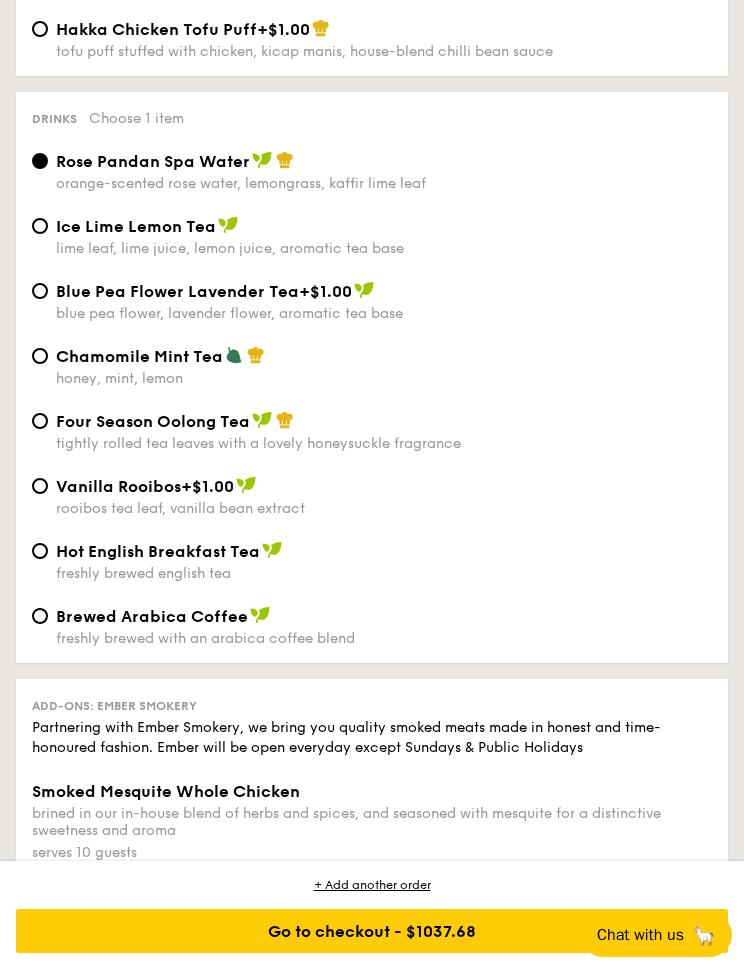 scroll, scrollTop: 5849, scrollLeft: 0, axis: vertical 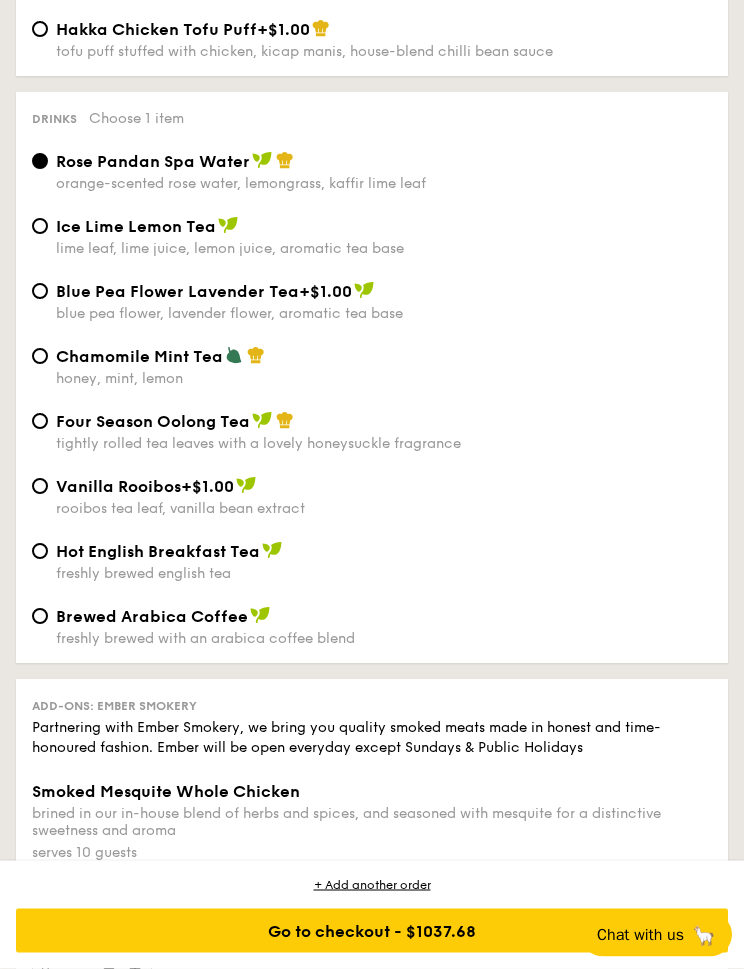 click on "Ice Lime Lemon Tea" at bounding box center [384, 227] 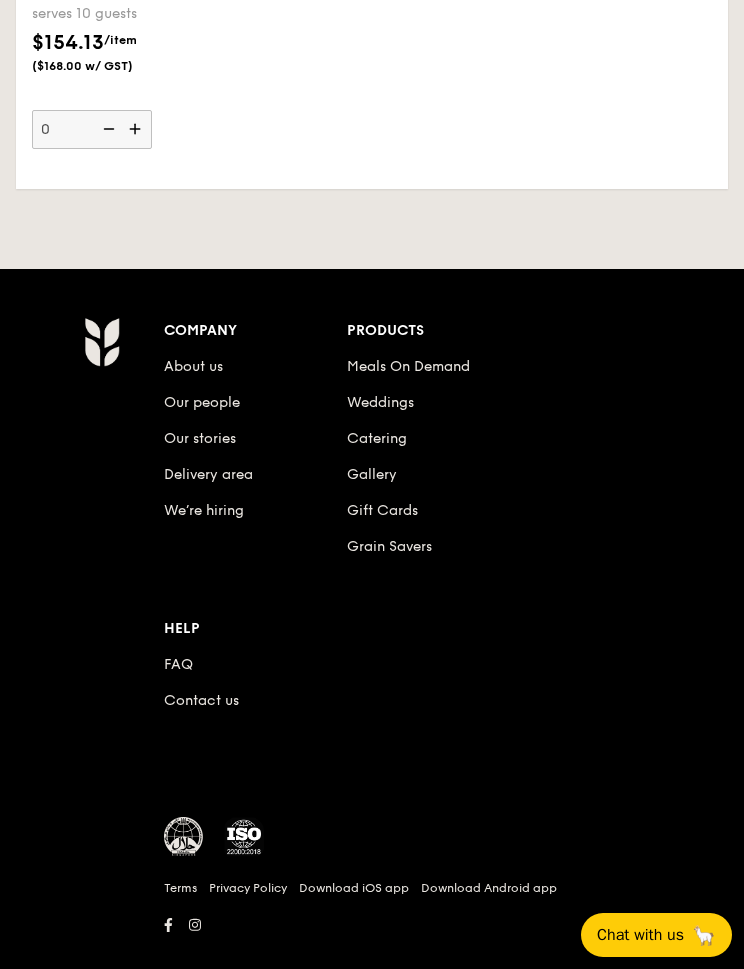 scroll, scrollTop: 7316, scrollLeft: 0, axis: vertical 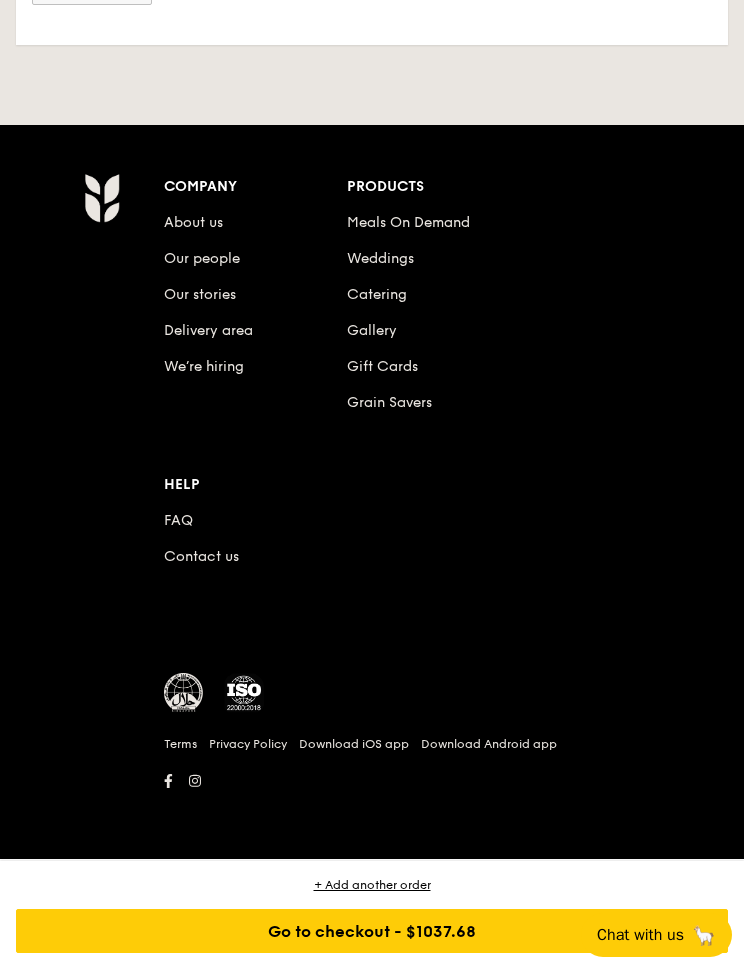 click on "Go to checkout
- $1037.68" at bounding box center (372, 931) 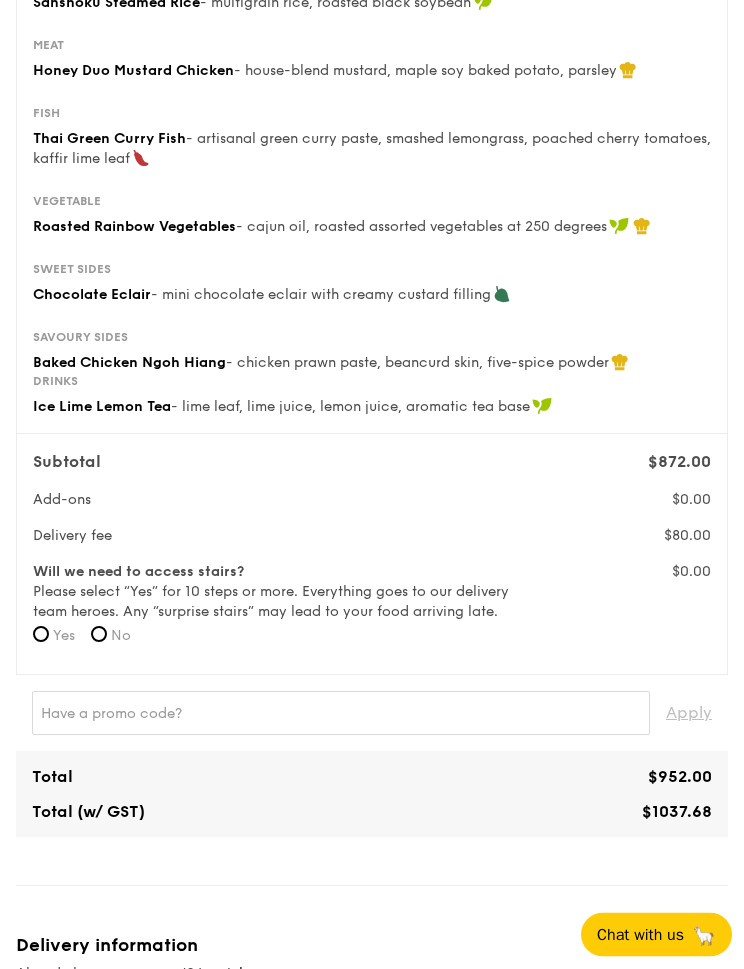 scroll, scrollTop: 522, scrollLeft: 0, axis: vertical 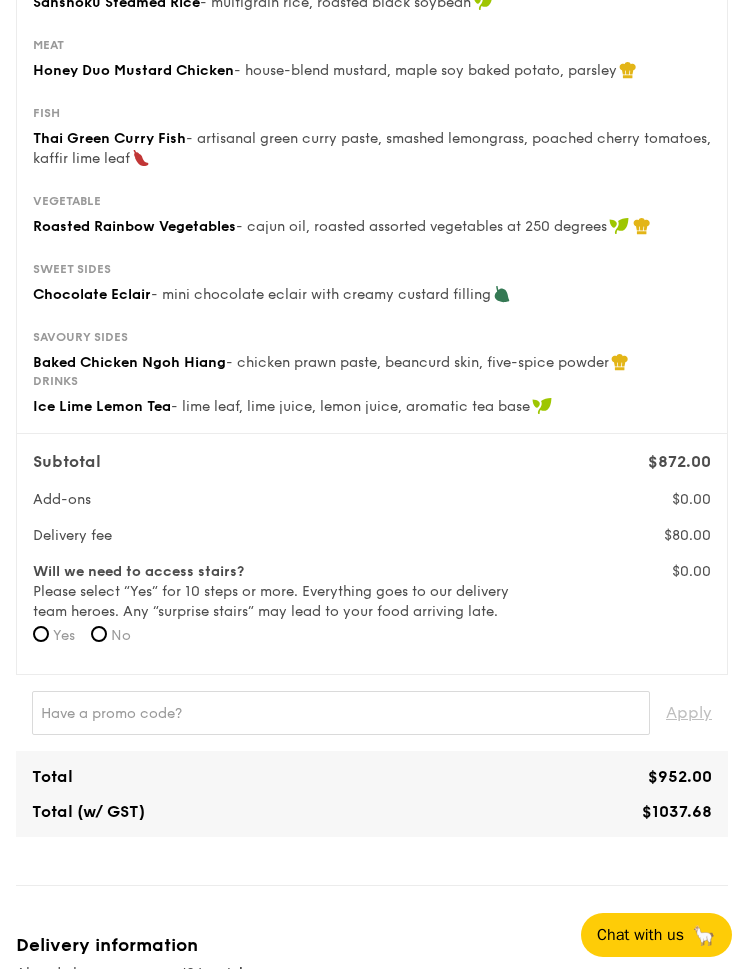 click on "No" at bounding box center [111, 636] 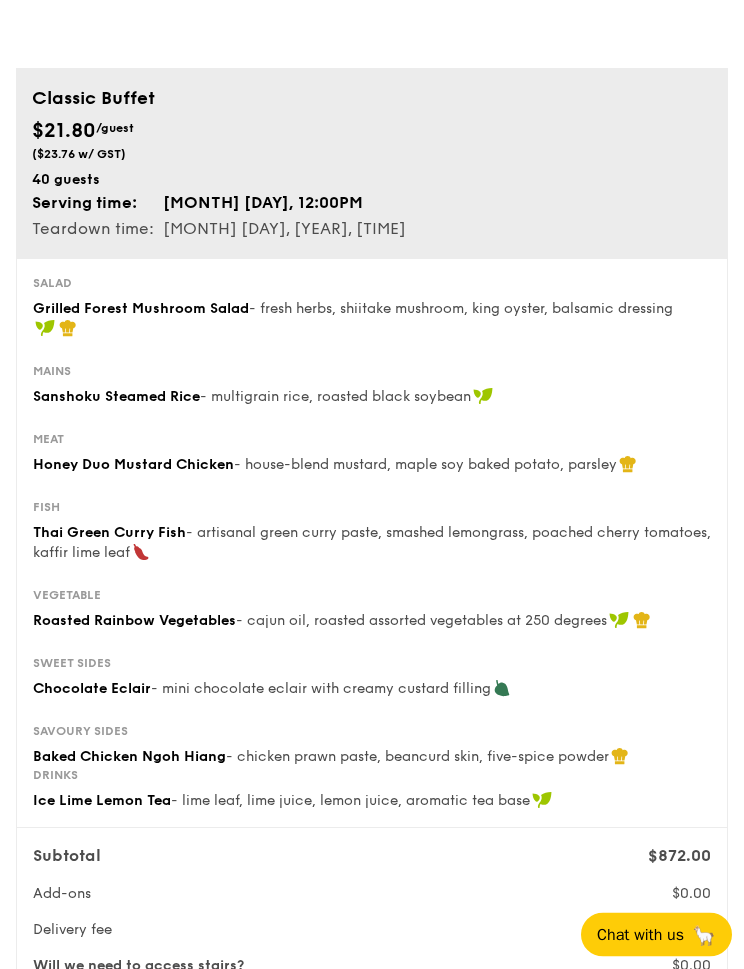 scroll, scrollTop: 128, scrollLeft: 0, axis: vertical 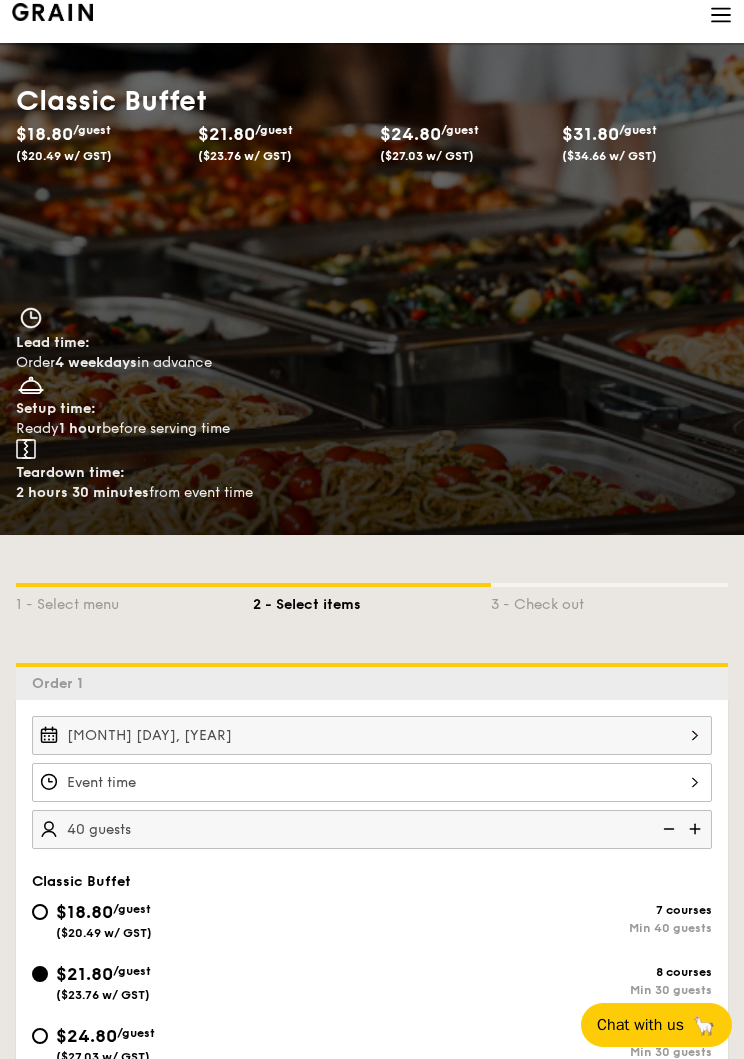 click on "1 - Select menu" at bounding box center [134, 601] 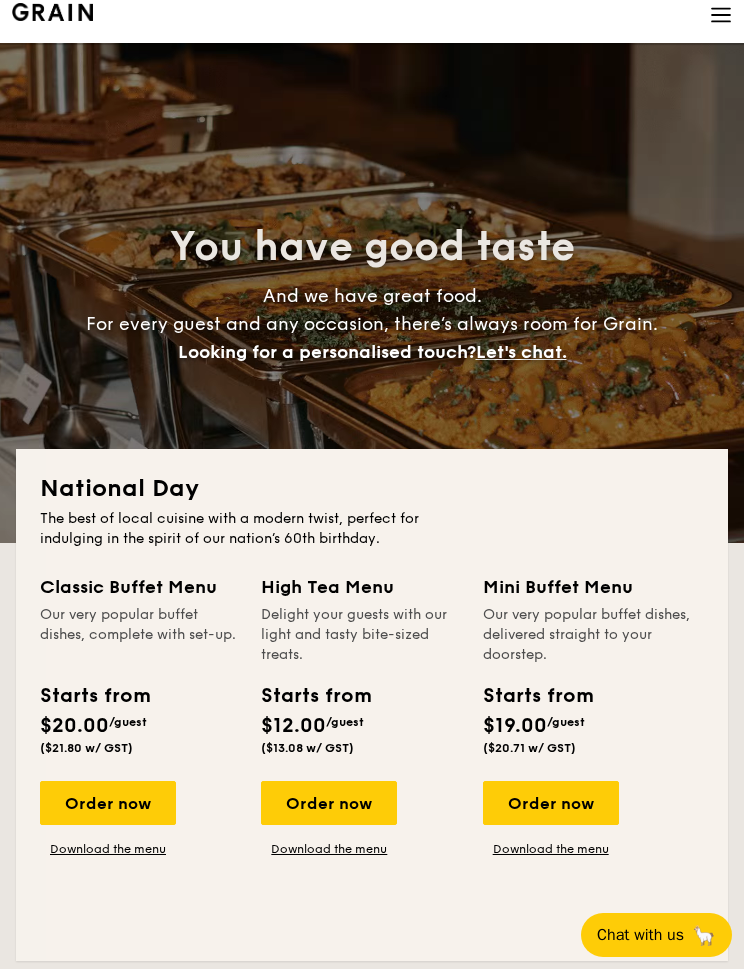 click on "Our very popular buffet dishes, complete with set-up." at bounding box center [138, 635] 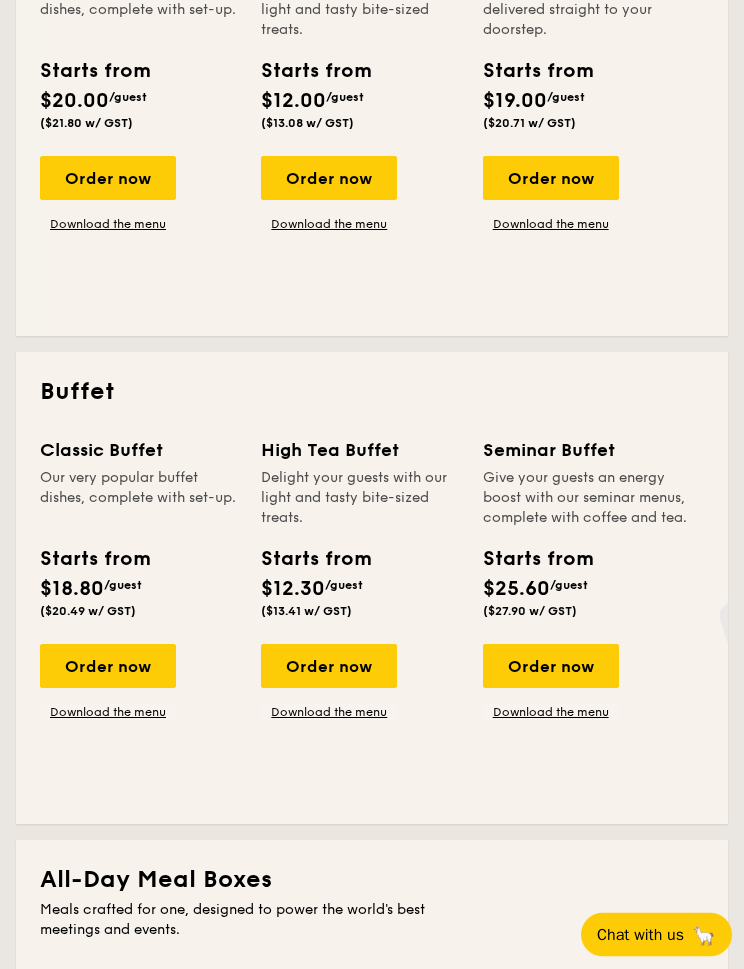 scroll, scrollTop: 642, scrollLeft: 0, axis: vertical 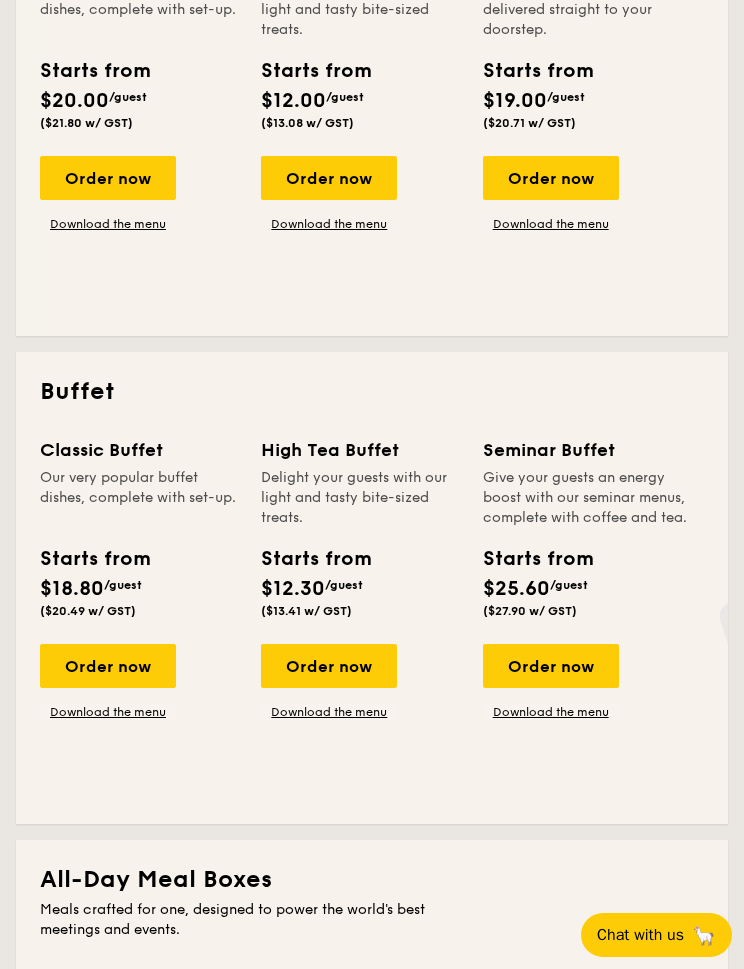 click on "Order now" at bounding box center [108, 666] 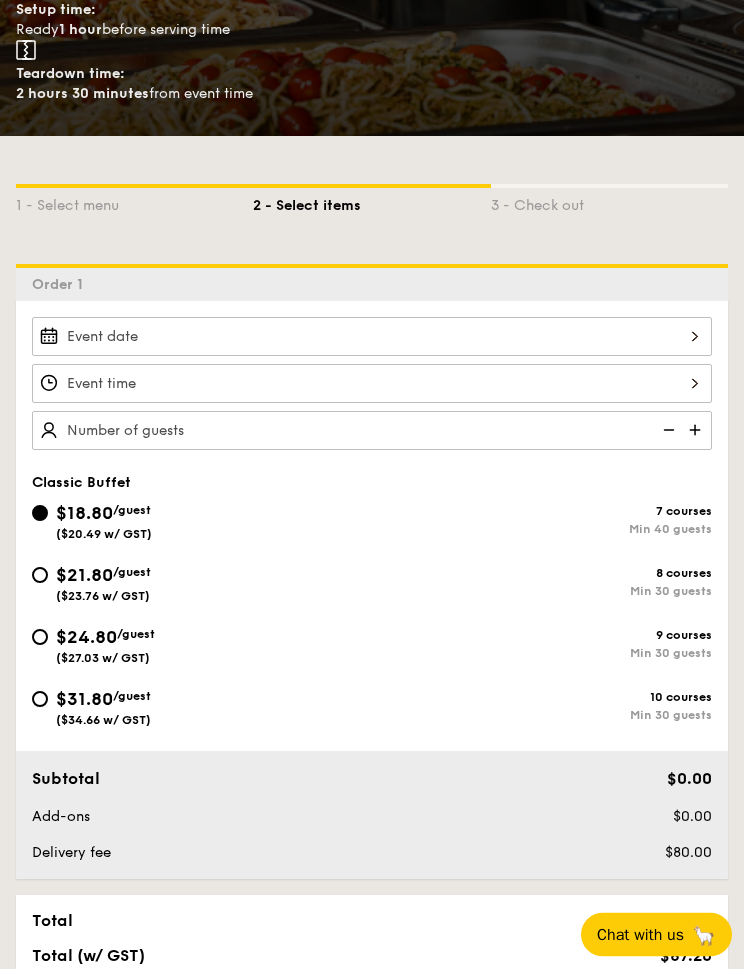 scroll, scrollTop: 416, scrollLeft: 0, axis: vertical 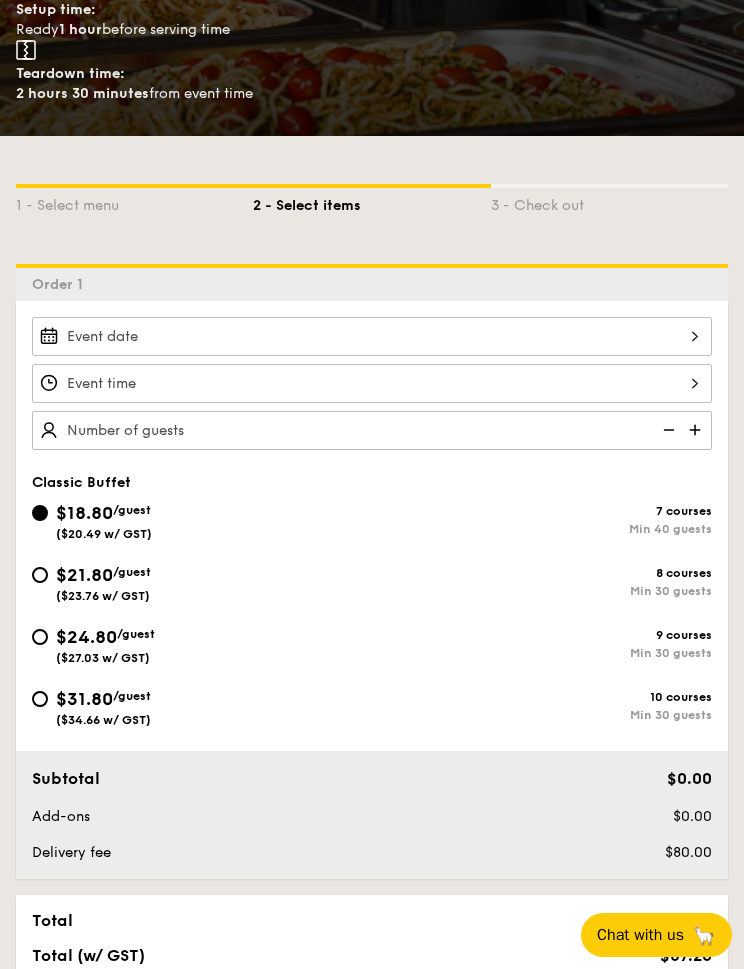 click on "Min 30 guests" at bounding box center (542, 653) 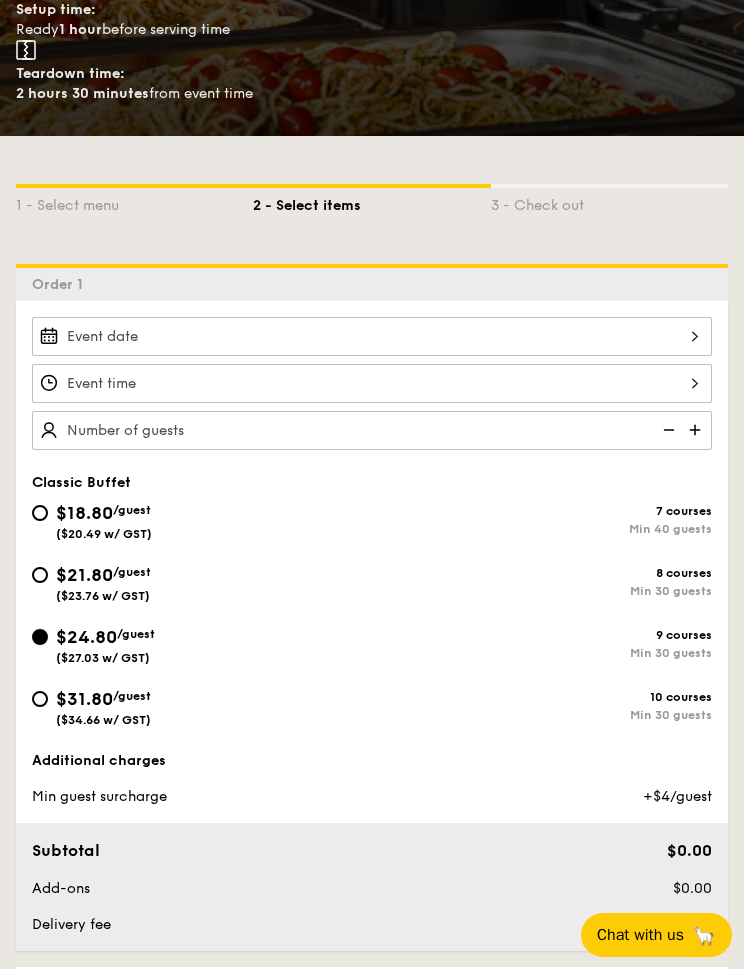 radio on "true" 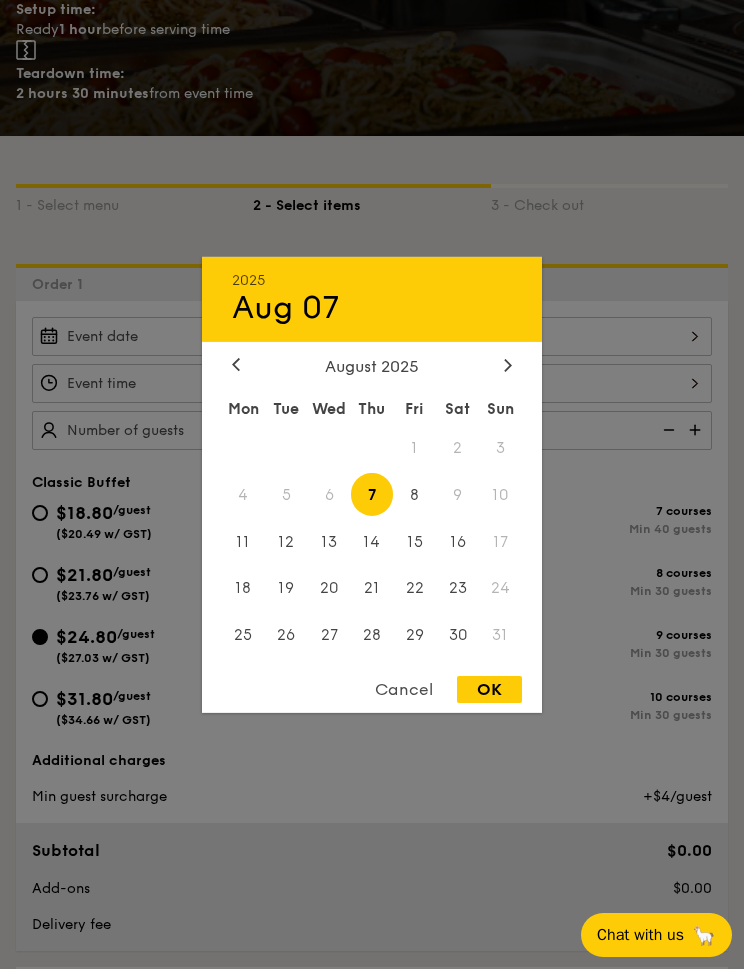 click at bounding box center [508, 365] 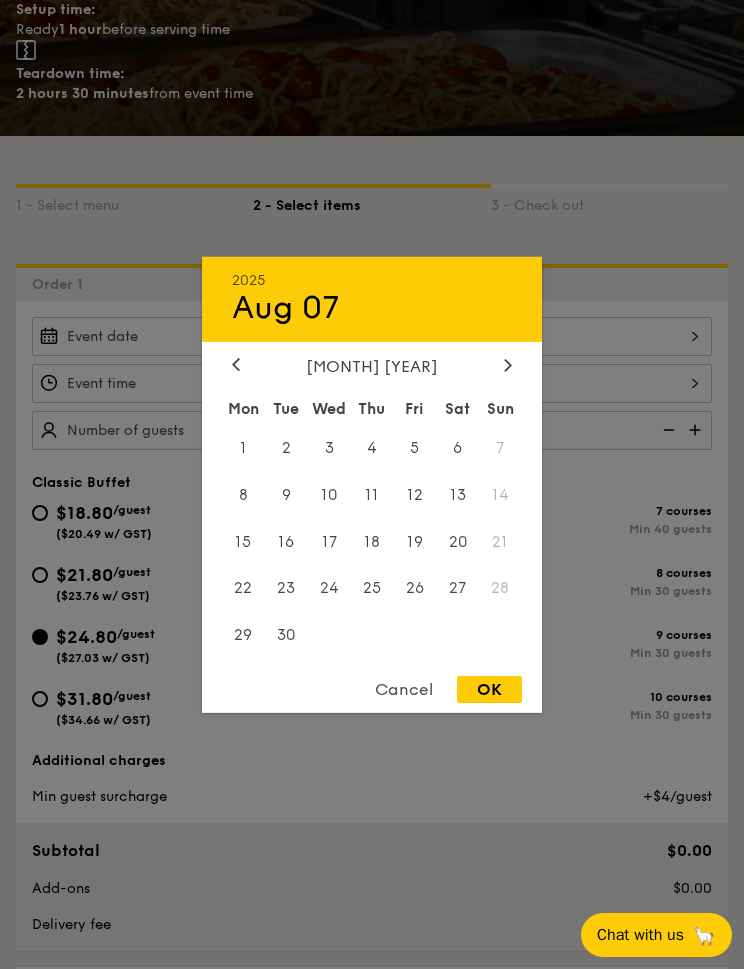 click on "27" at bounding box center (457, 588) 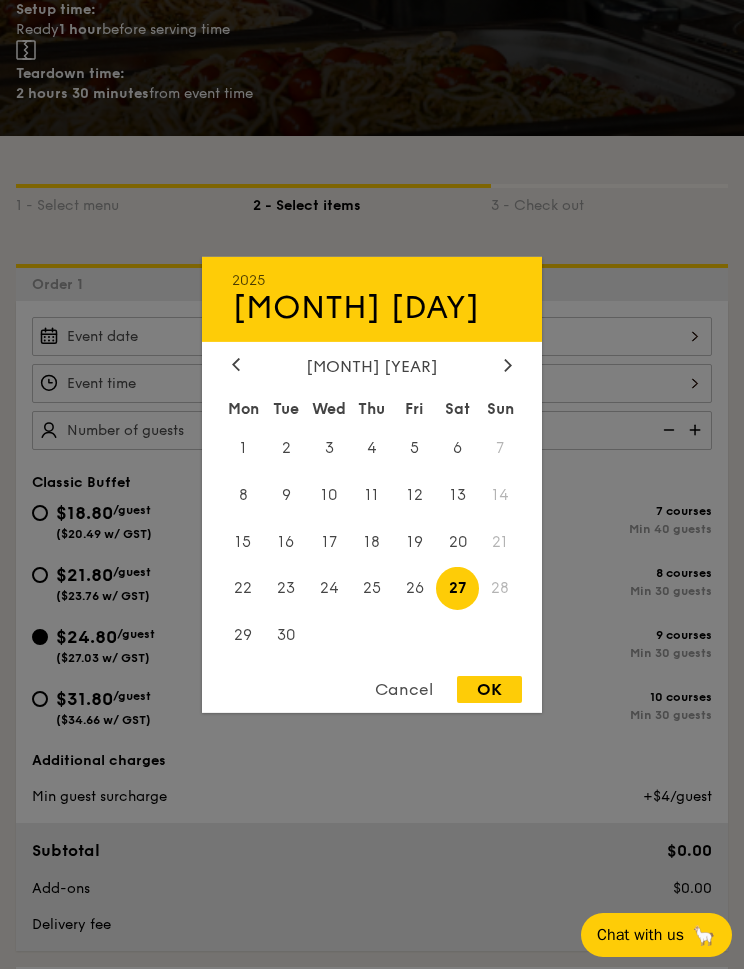 click on "[MONTH] [DAY], [YEAR]   Mon Tue Wed Thu Fri Sat Sun   1 2 3 4 5 6 7 8 9 10 11 12 13 14 15 16 17 18 19 20 21 22 23 24 25 26 27 28 29 30     Cancel   OK" at bounding box center [372, 484] 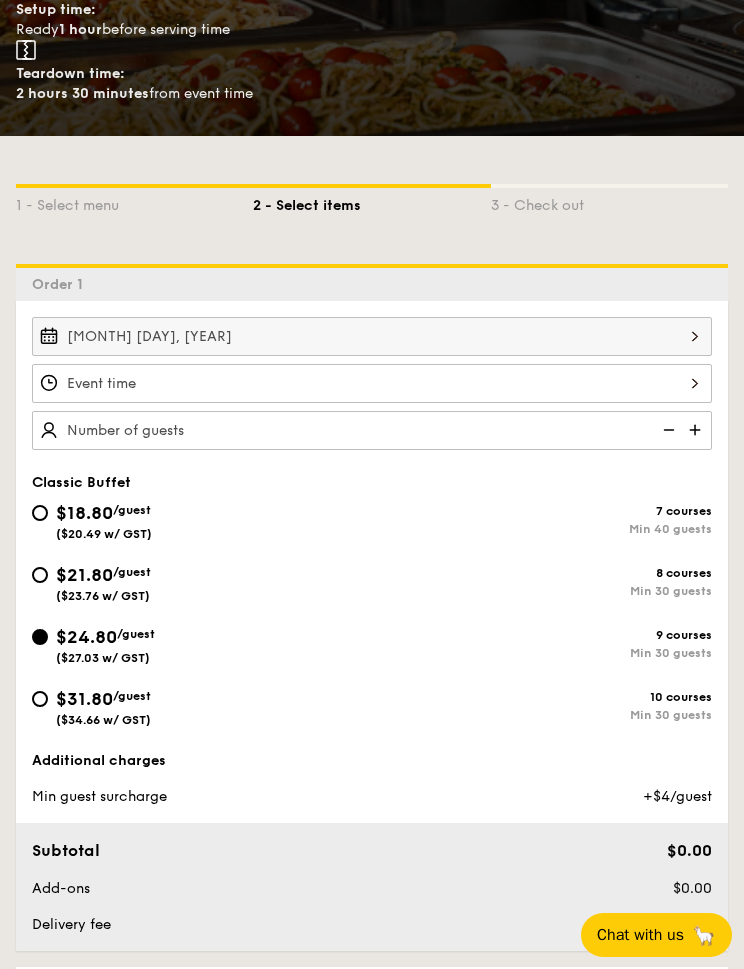 click on "[MONTH] [DAY], [YEAR]" at bounding box center (372, 336) 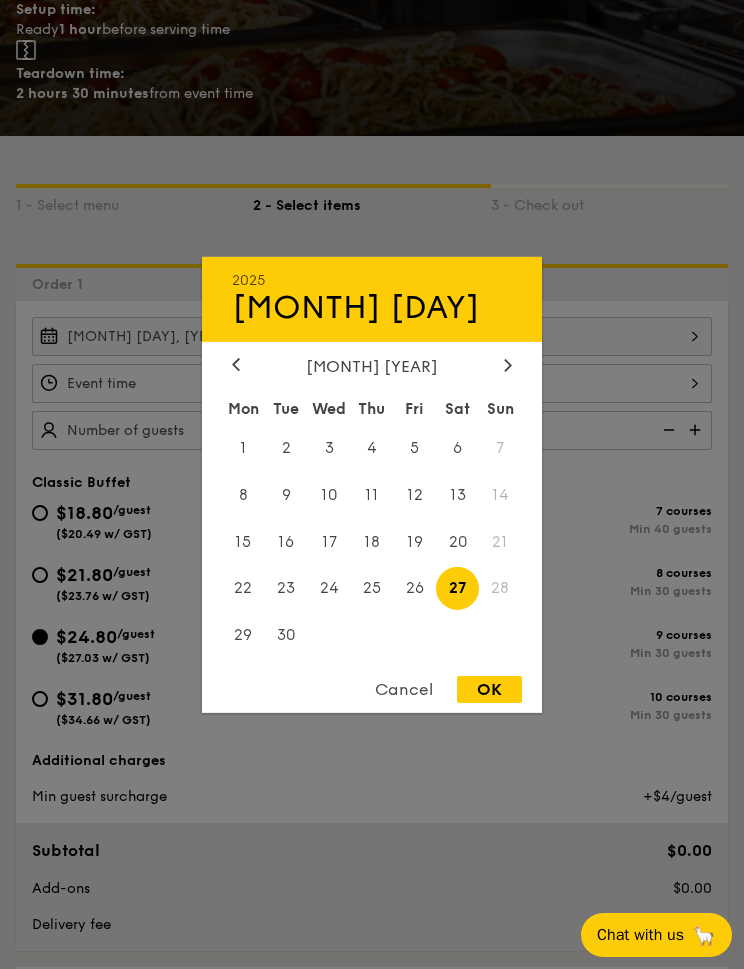 click at bounding box center [372, 484] 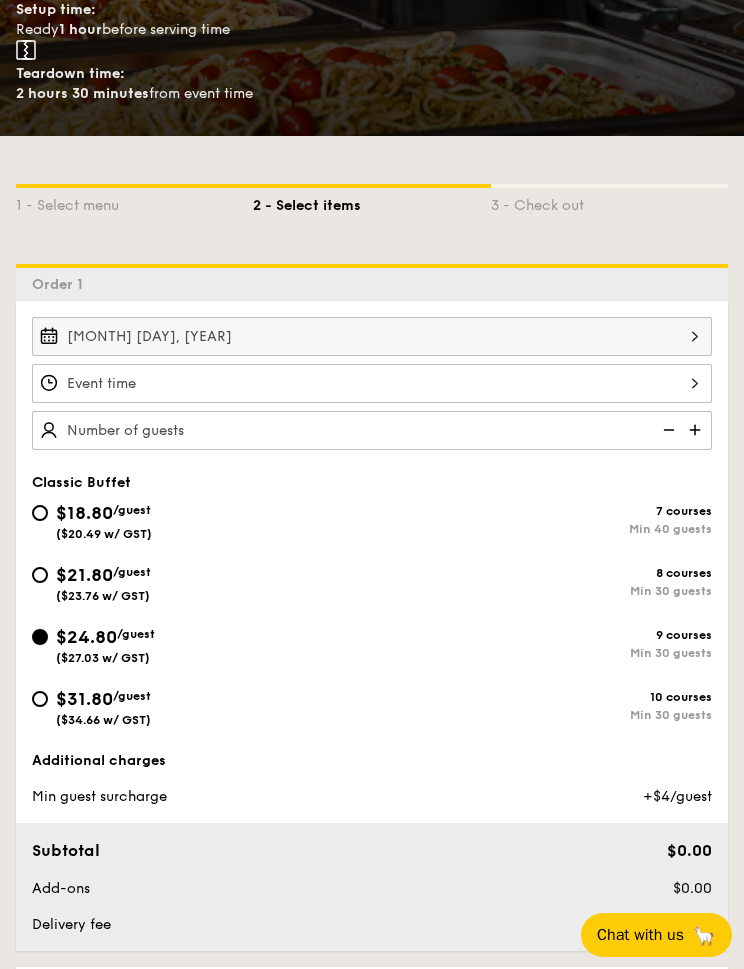 click at bounding box center [372, 383] 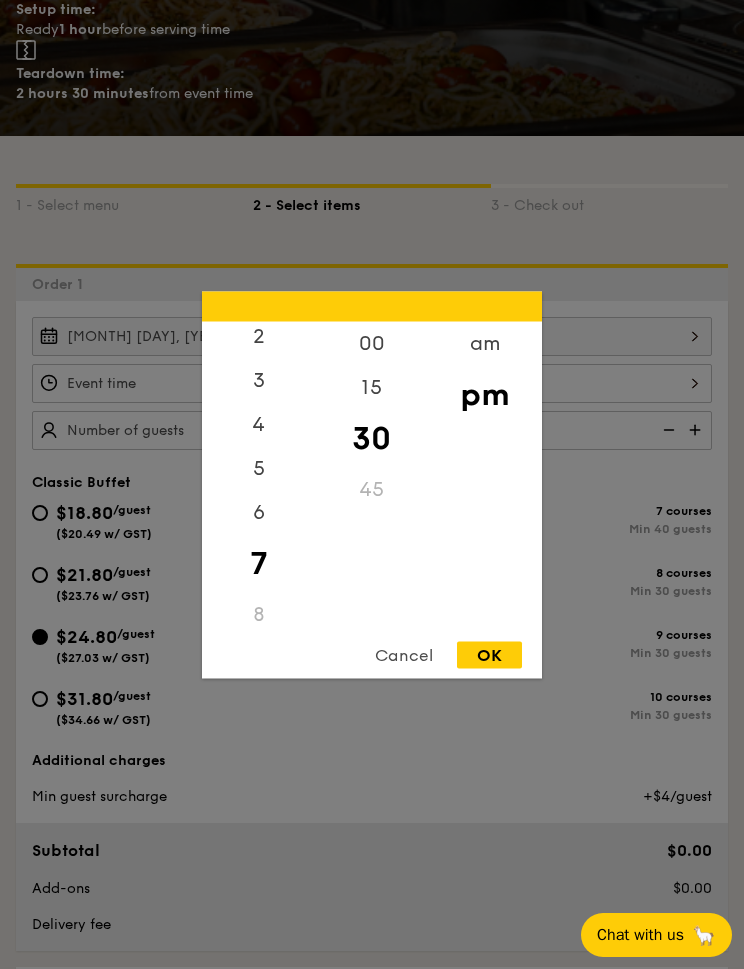click at bounding box center [372, 484] 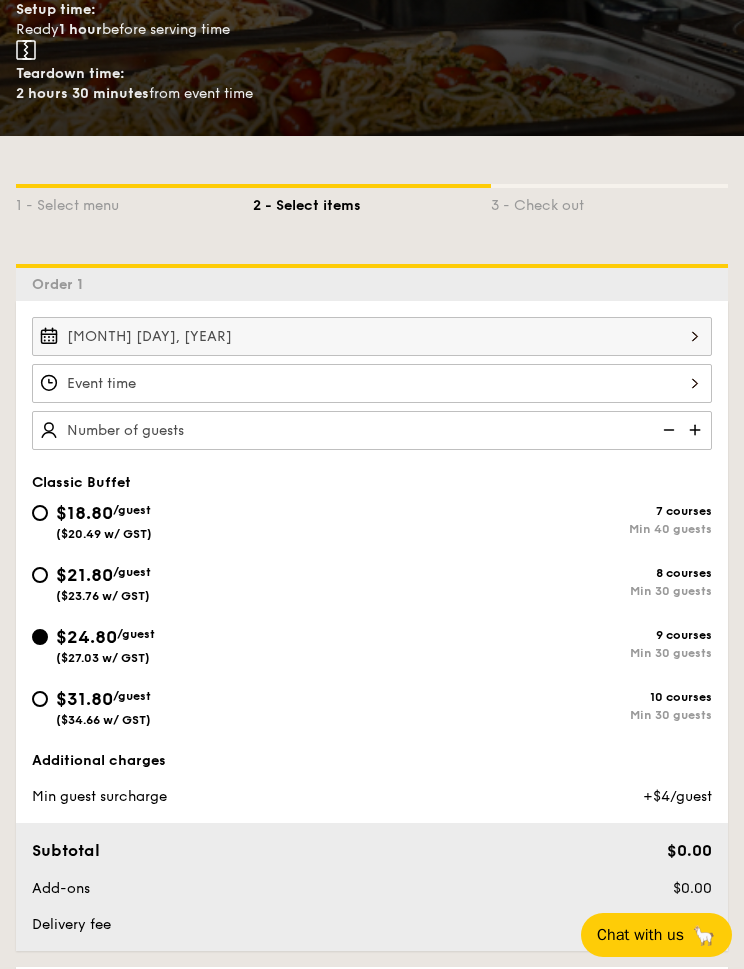 click at bounding box center (372, 383) 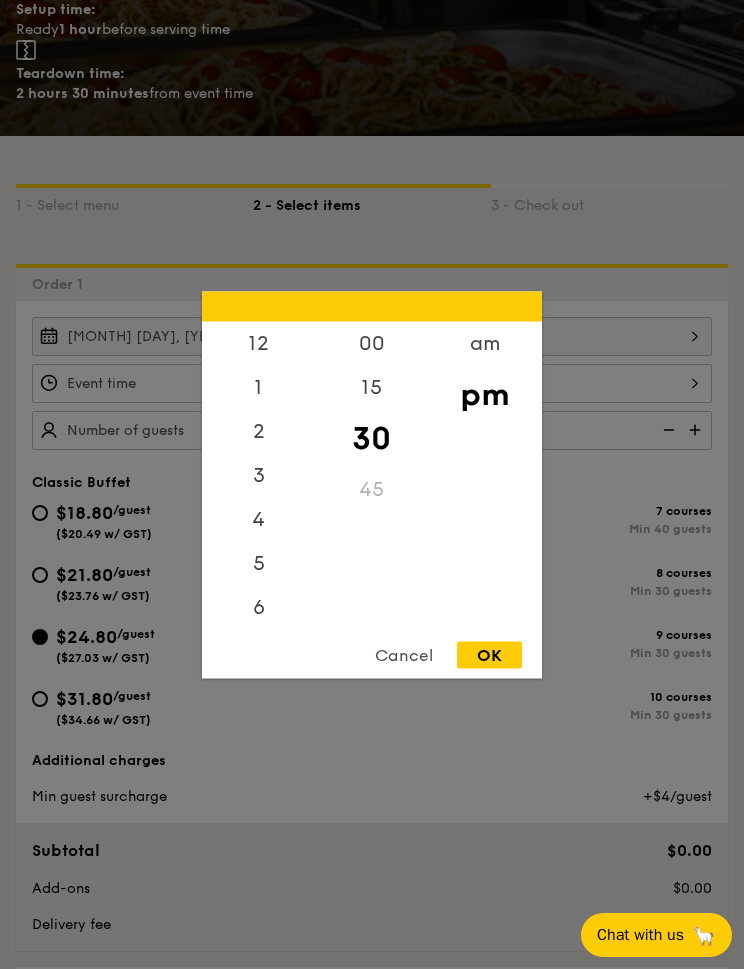 scroll, scrollTop: 0, scrollLeft: 0, axis: both 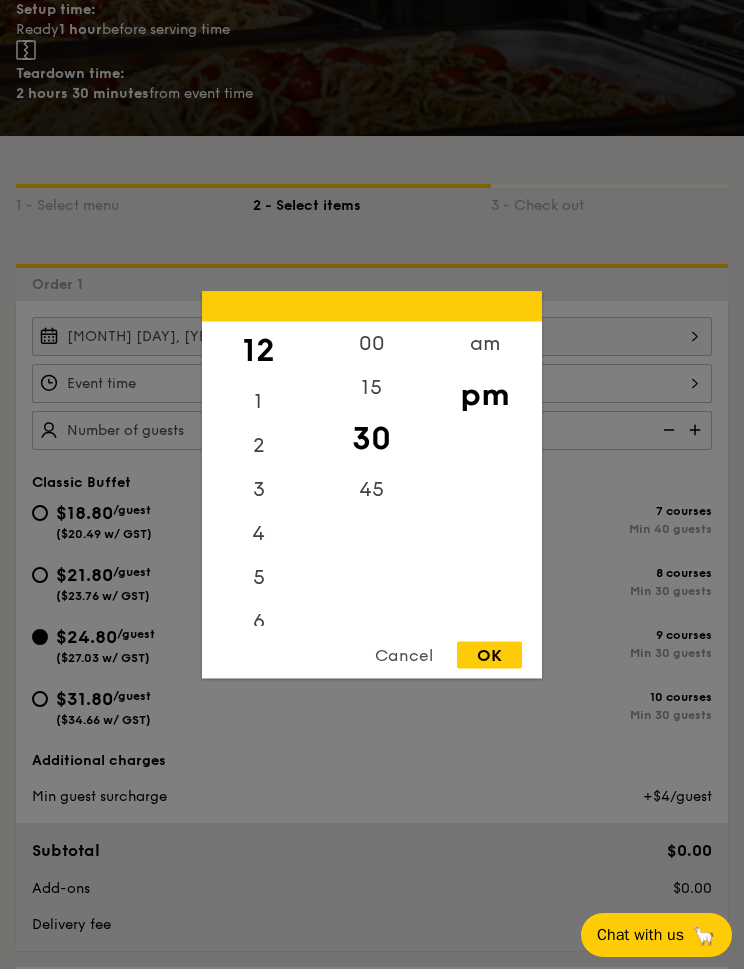 click on "OK" at bounding box center [489, 654] 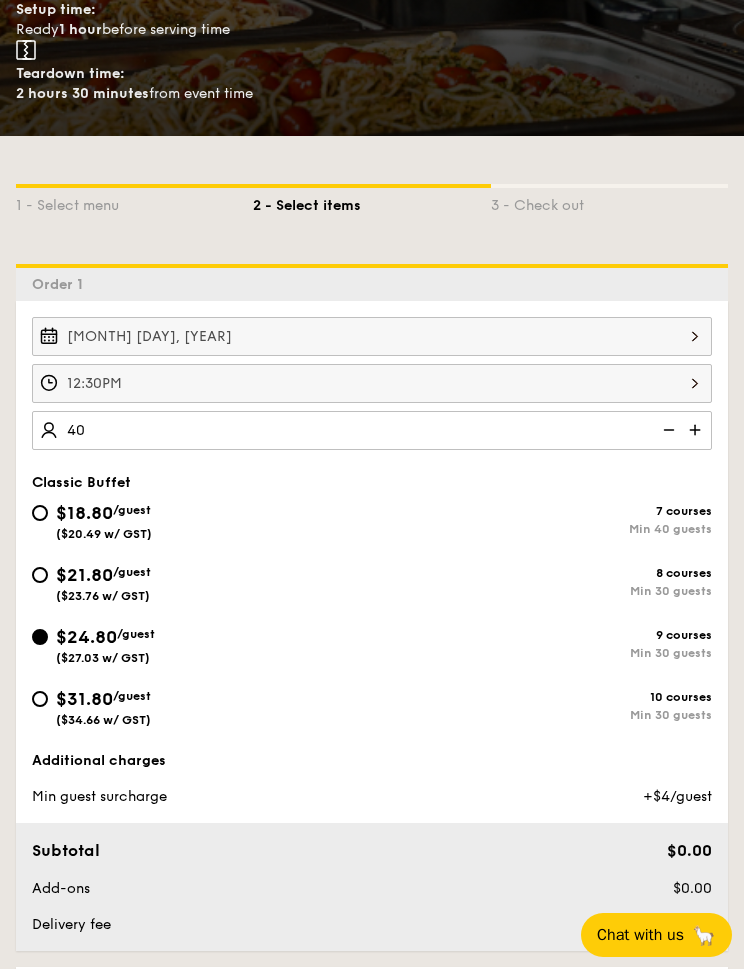 type on "40" 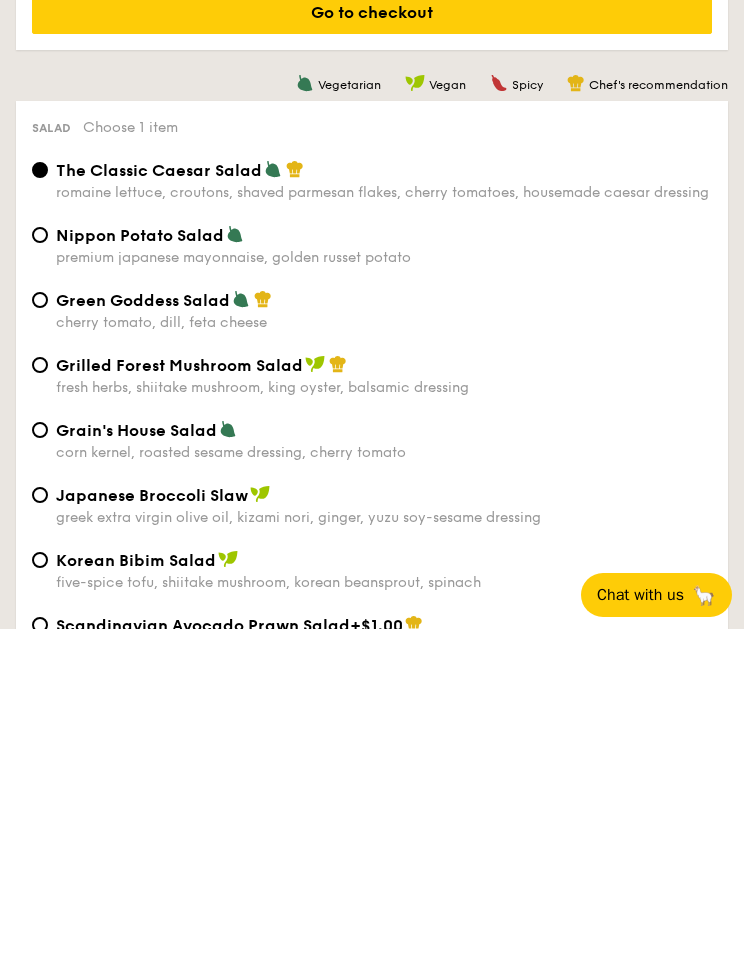 scroll, scrollTop: 1117, scrollLeft: 0, axis: vertical 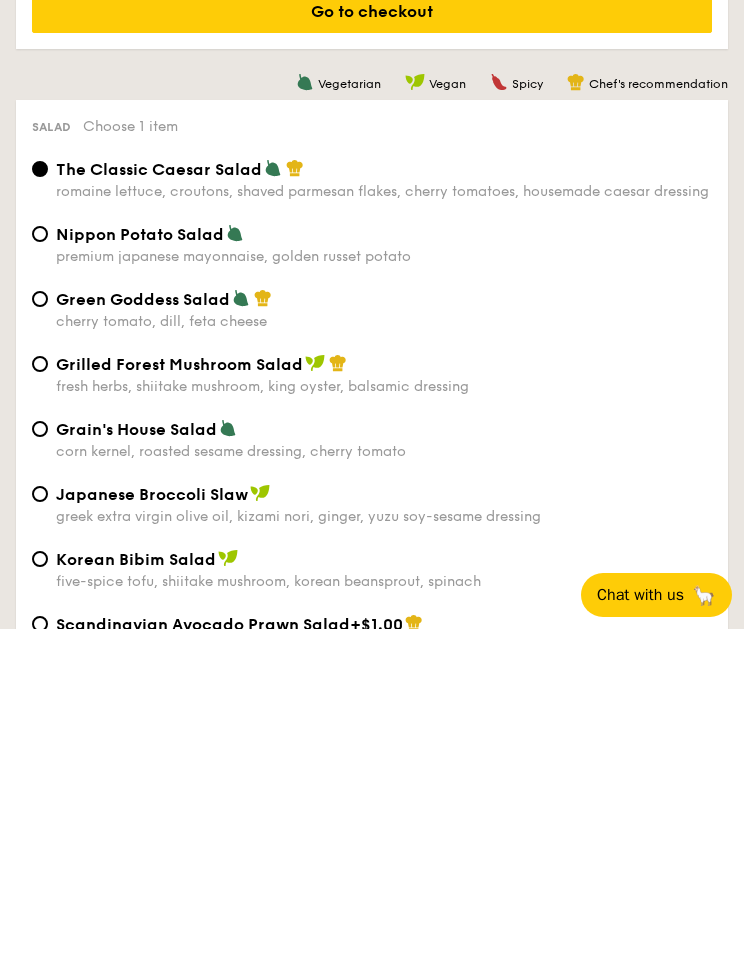 click on "Green Goddess Salad" at bounding box center (384, 639) 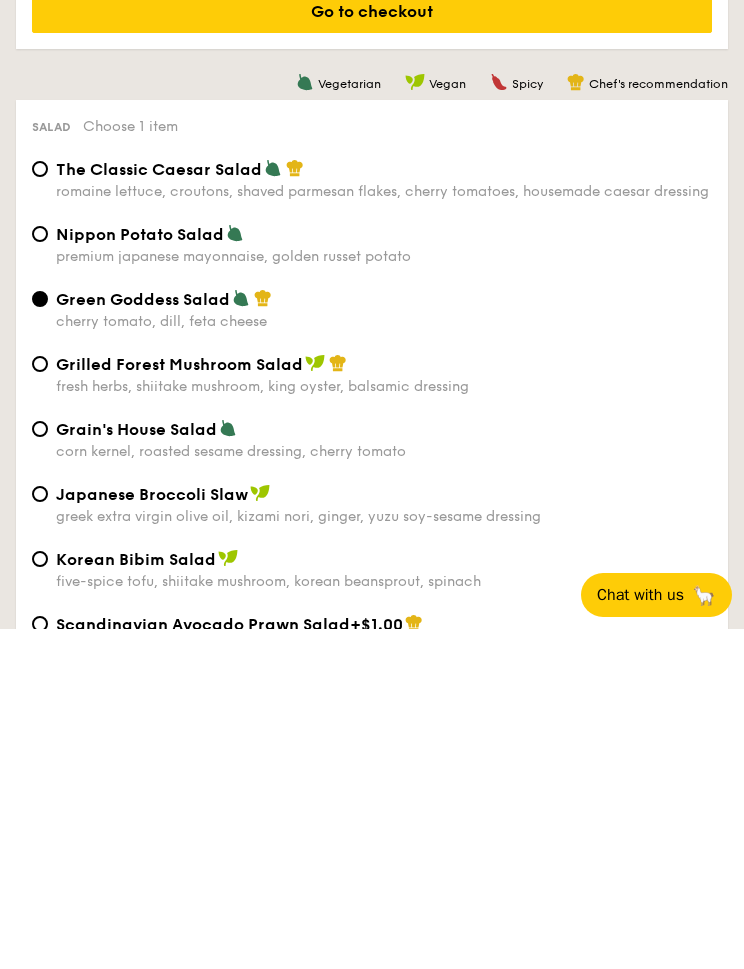 type on "40 guests" 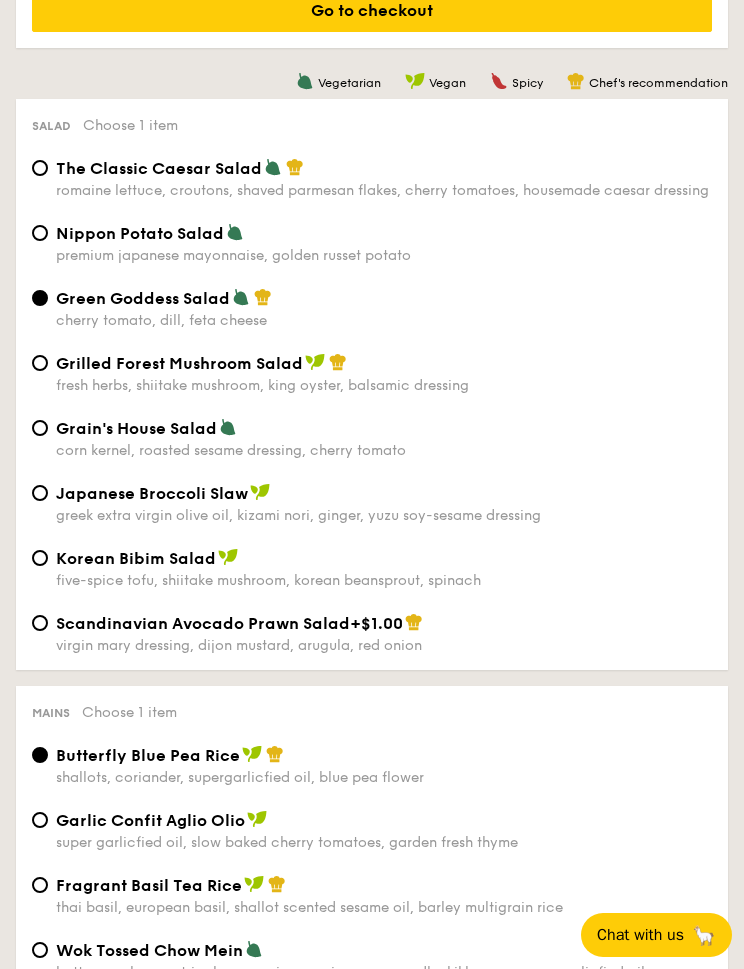 click on "Grilled Forest Mushroom Salad" at bounding box center (384, 363) 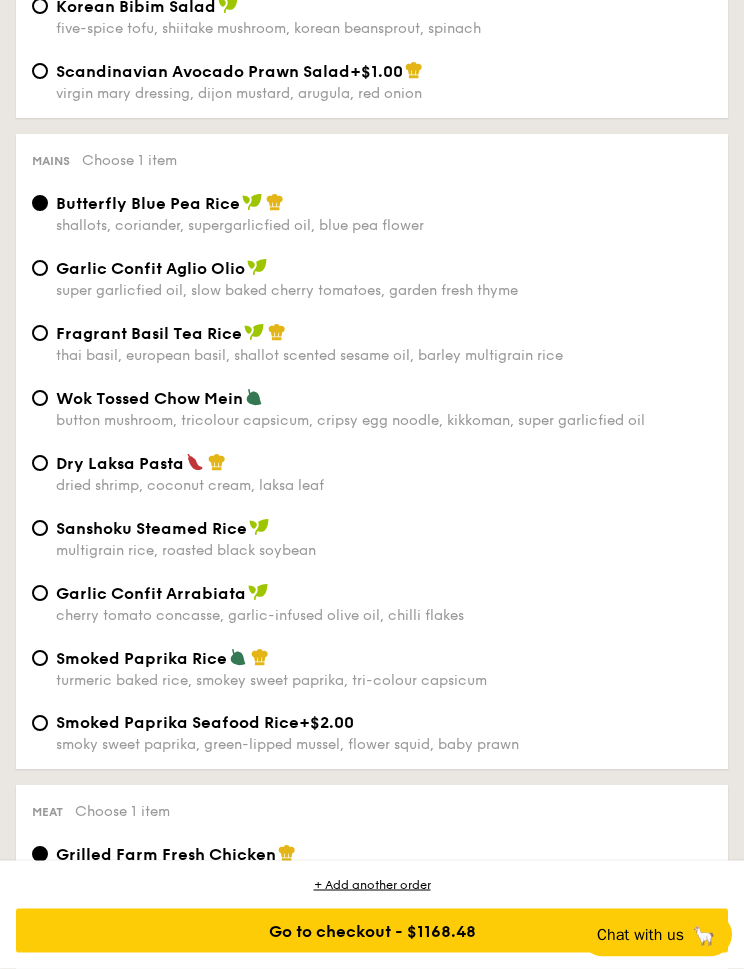 scroll, scrollTop: 2010, scrollLeft: 0, axis: vertical 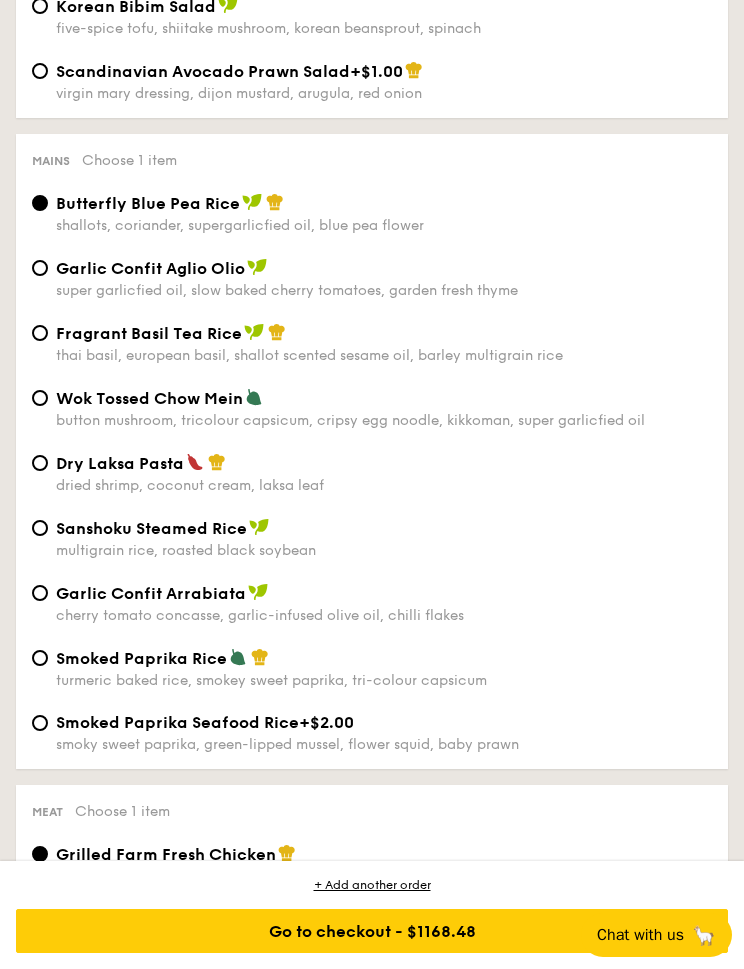 click on "thai basil, european basil, shallot scented sesame oil, barley multigrain rice" at bounding box center [384, 355] 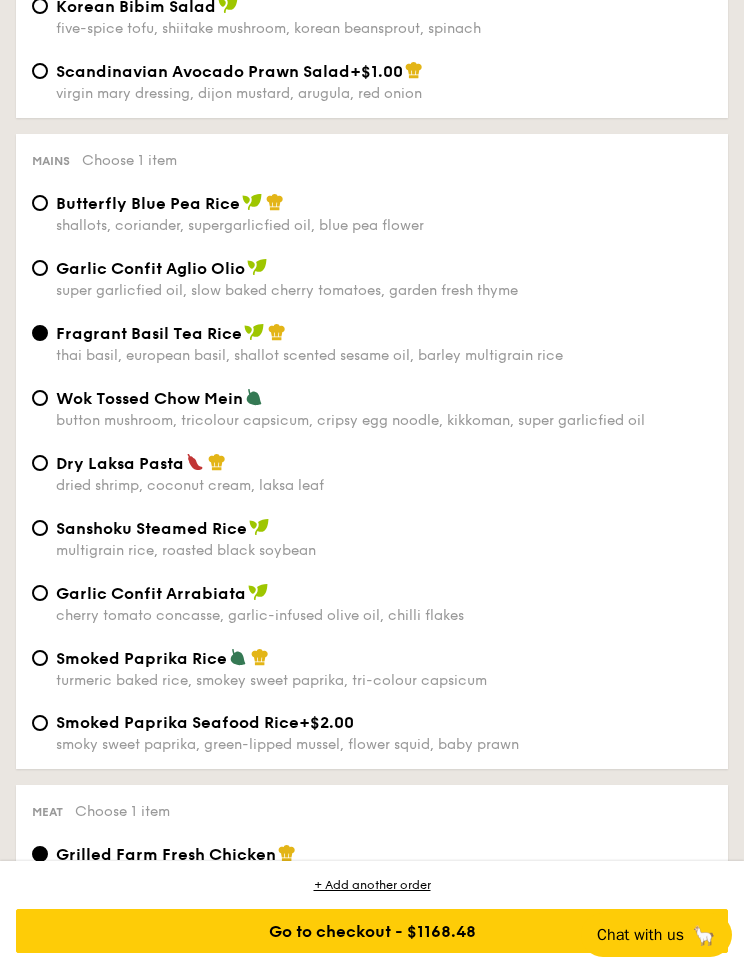 click on "Wok Tossed Chow Mein" at bounding box center [384, 398] 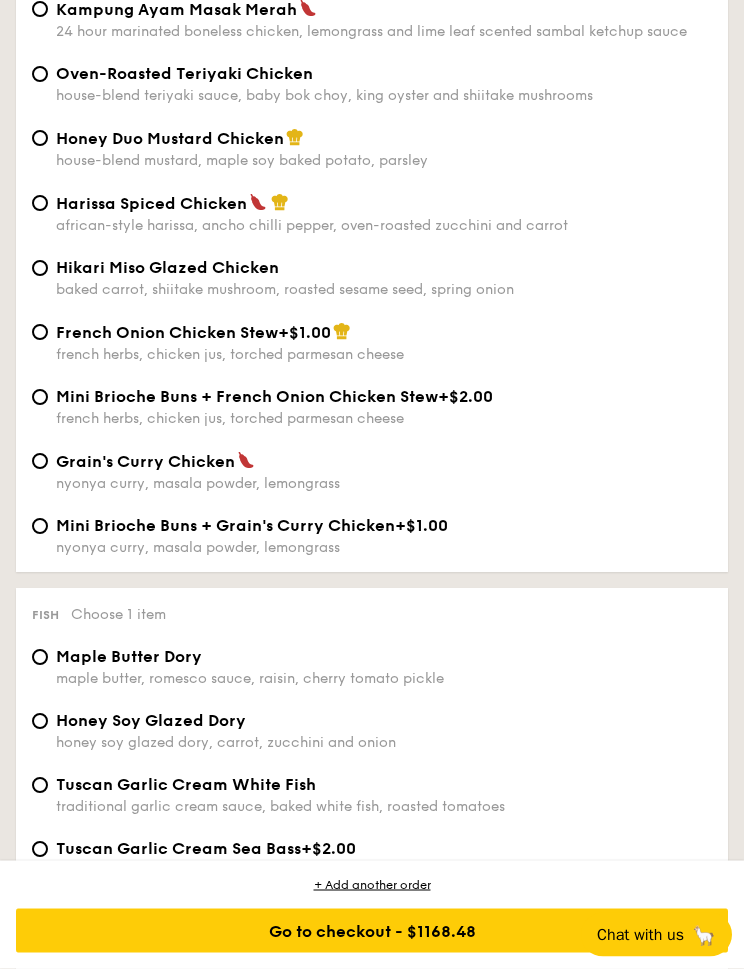 scroll, scrollTop: 2920, scrollLeft: 0, axis: vertical 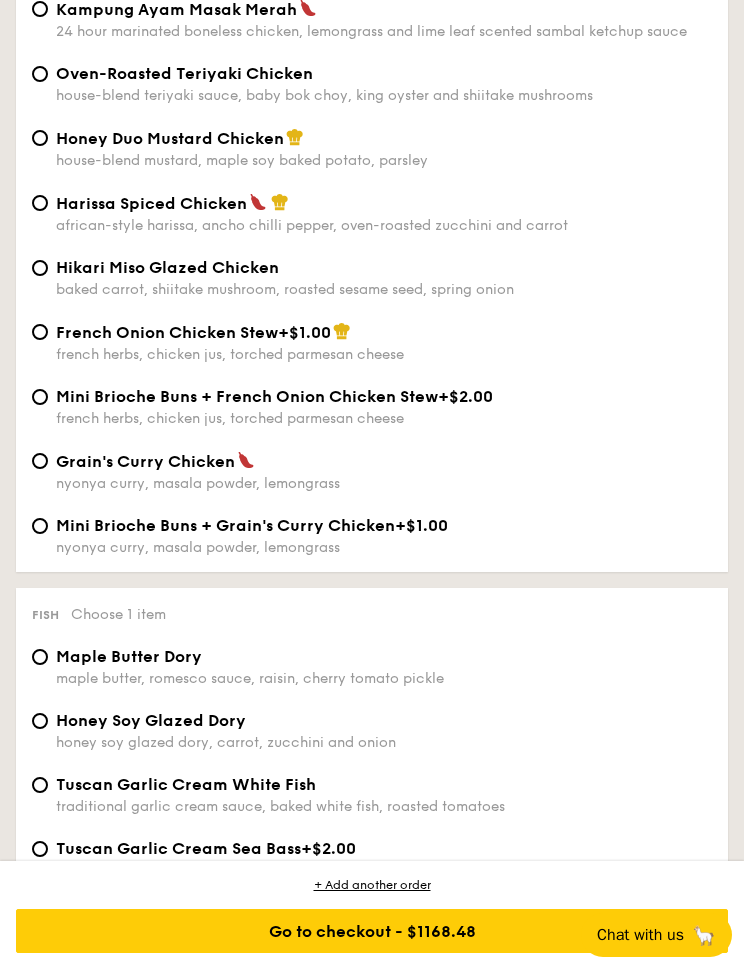 click on "Grain's Curry Chicken" at bounding box center [384, 461] 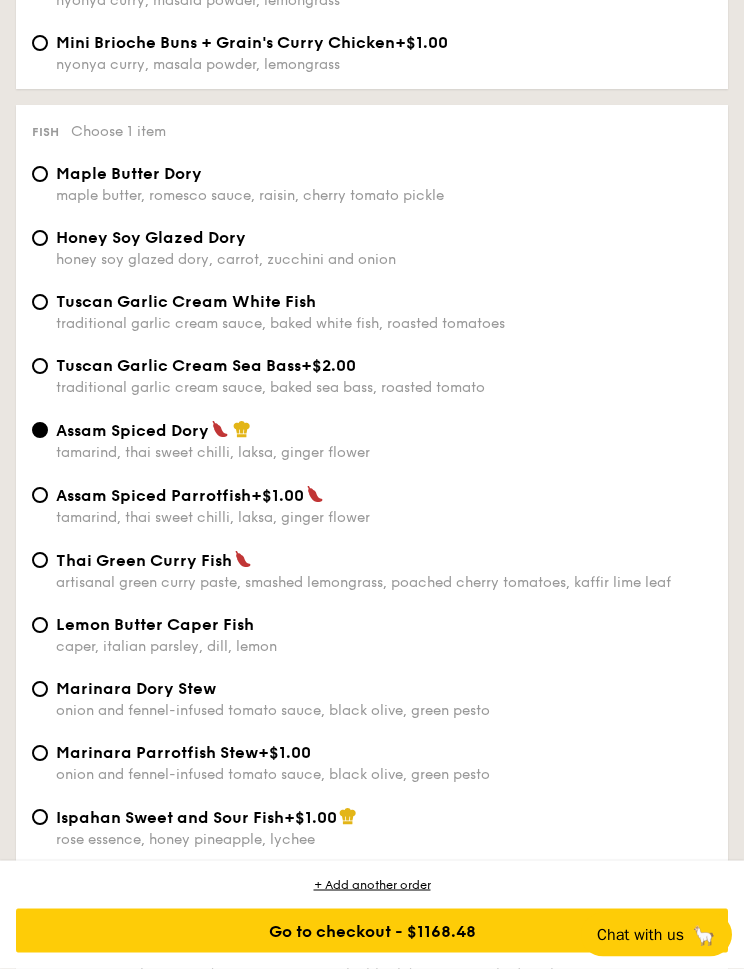 scroll, scrollTop: 3406, scrollLeft: 0, axis: vertical 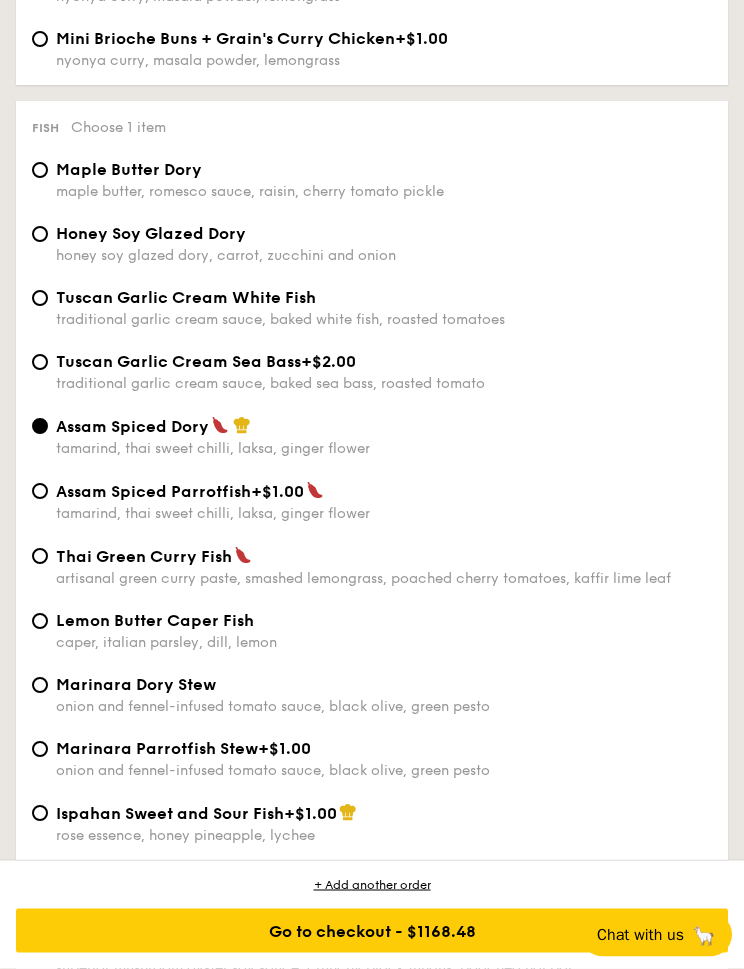 click on "honey soy glazed dory, carrot, zucchini and onion" at bounding box center (384, 256) 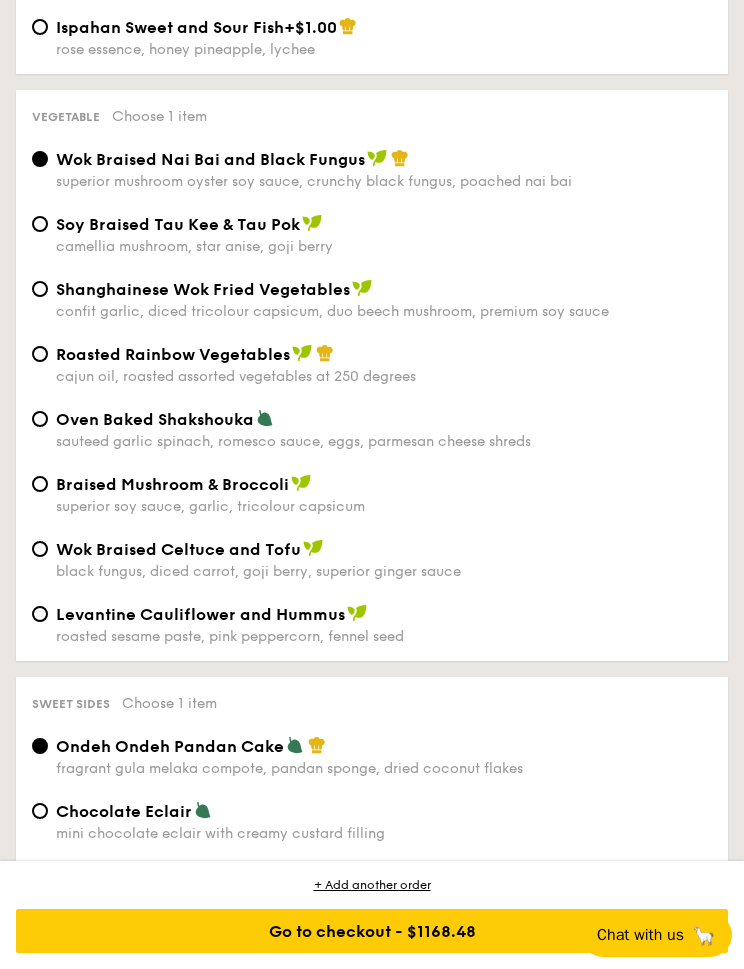 scroll, scrollTop: 4200, scrollLeft: 0, axis: vertical 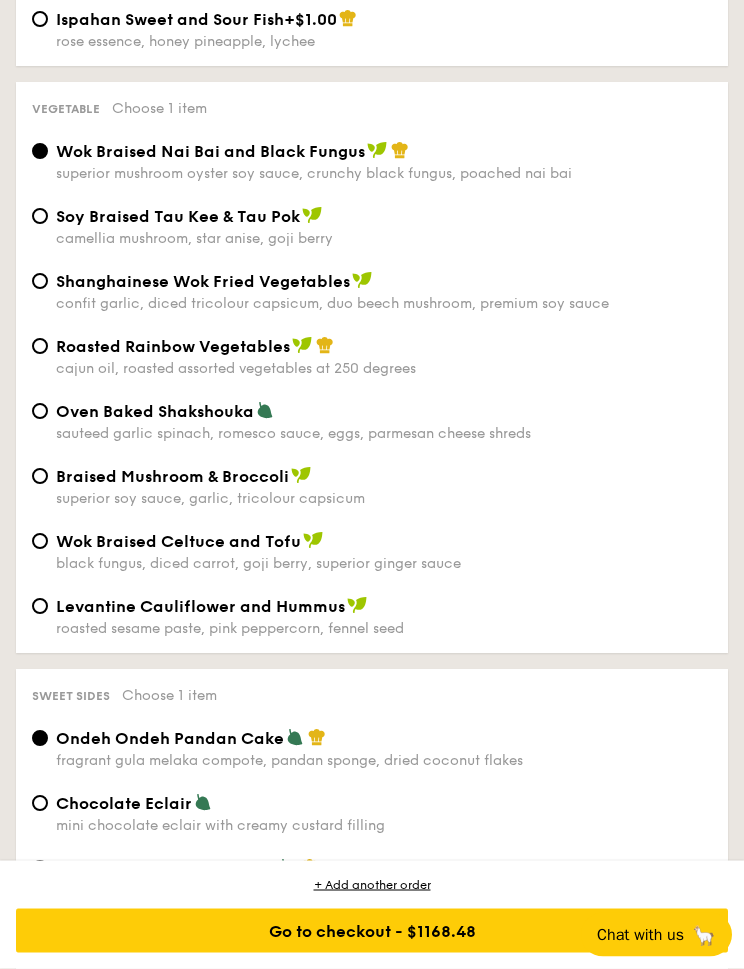 click on "cajun oil, roasted assorted vegetables at 250 degrees" at bounding box center (384, 369) 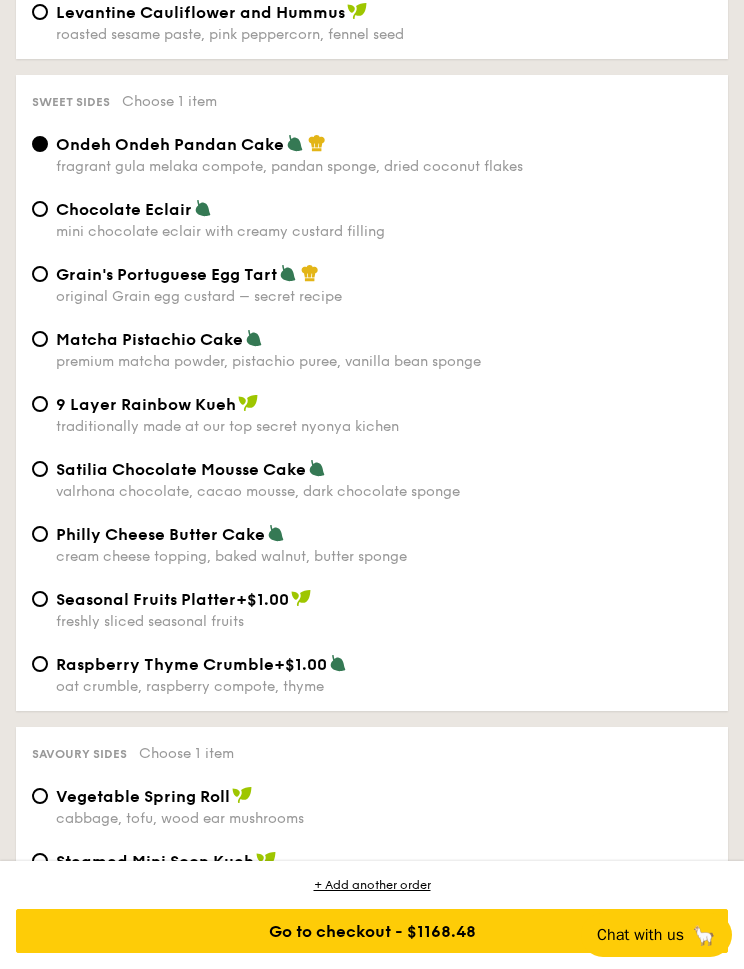 scroll, scrollTop: 4795, scrollLeft: 0, axis: vertical 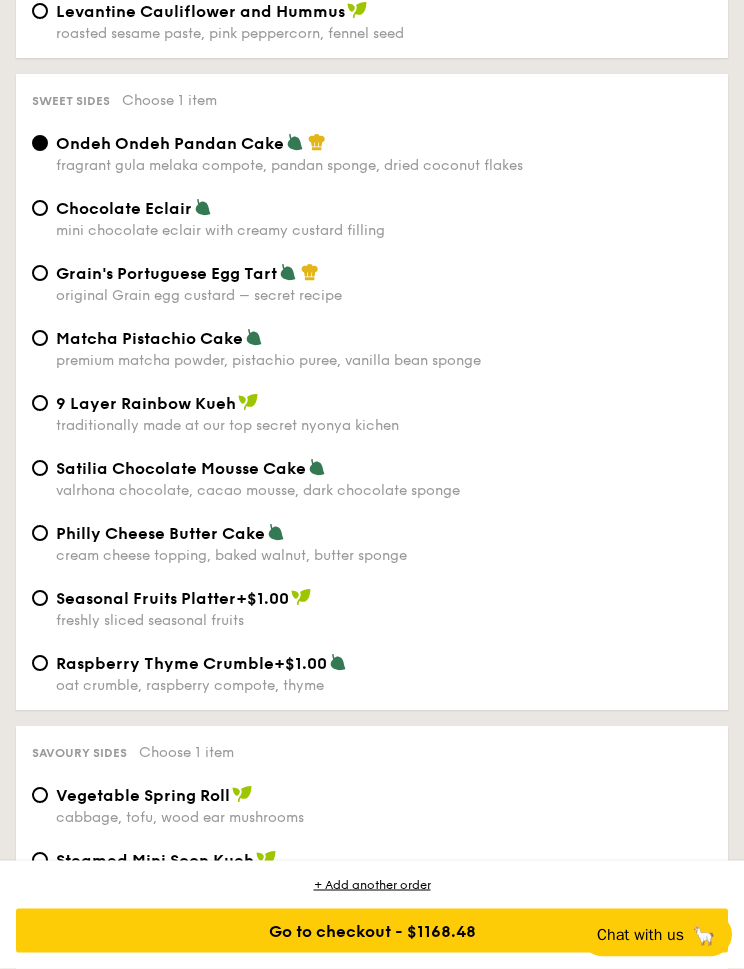 click on "Chocolate Eclair mini chocolate eclair with creamy custard filling" at bounding box center [40, 209] 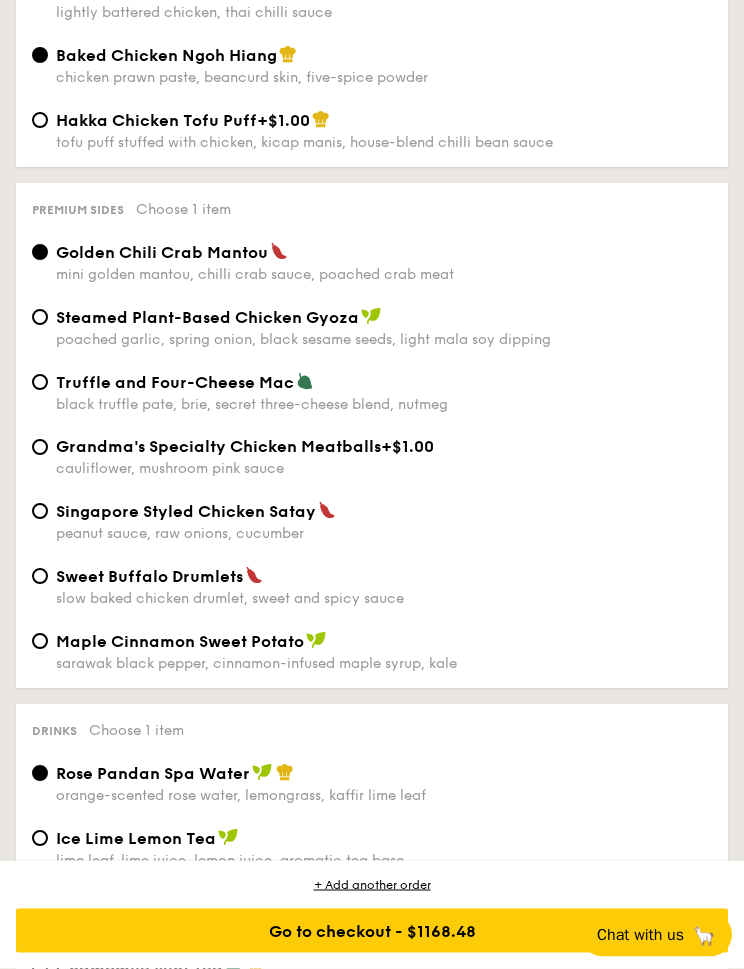 scroll, scrollTop: 5859, scrollLeft: 0, axis: vertical 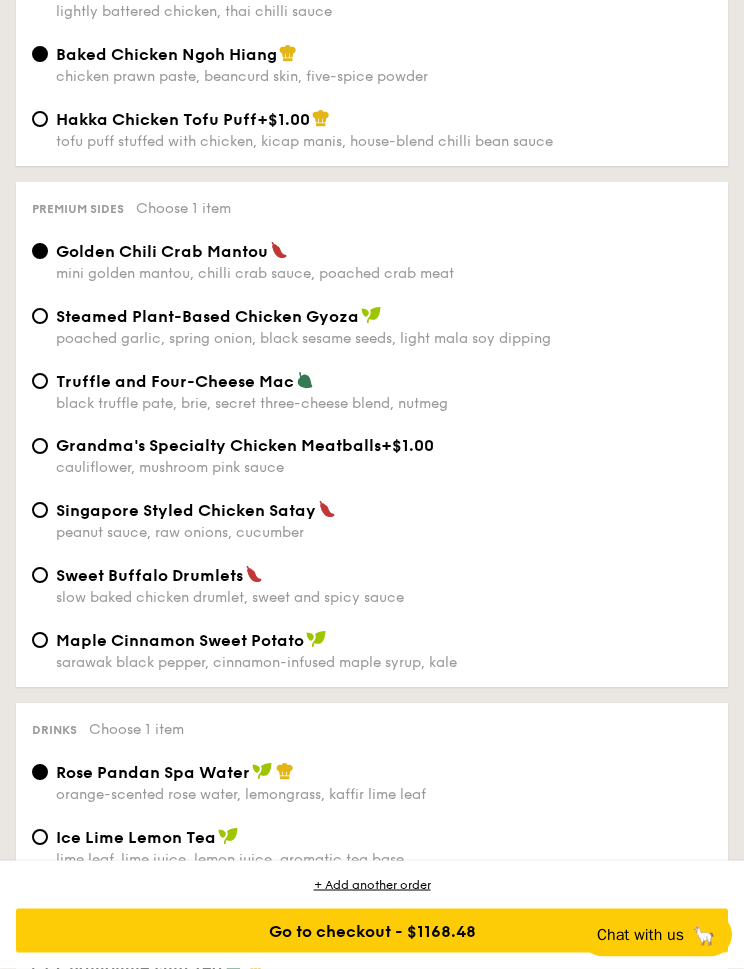 click on "Singapore Styled Chicken Satay" at bounding box center [384, 511] 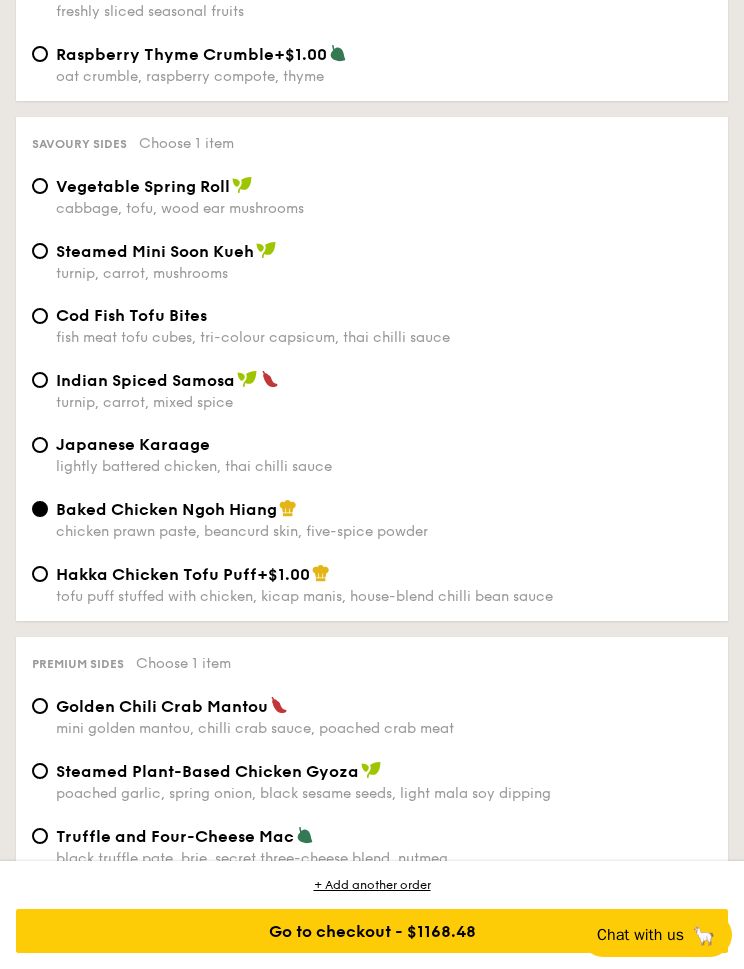 scroll, scrollTop: 5521, scrollLeft: 0, axis: vertical 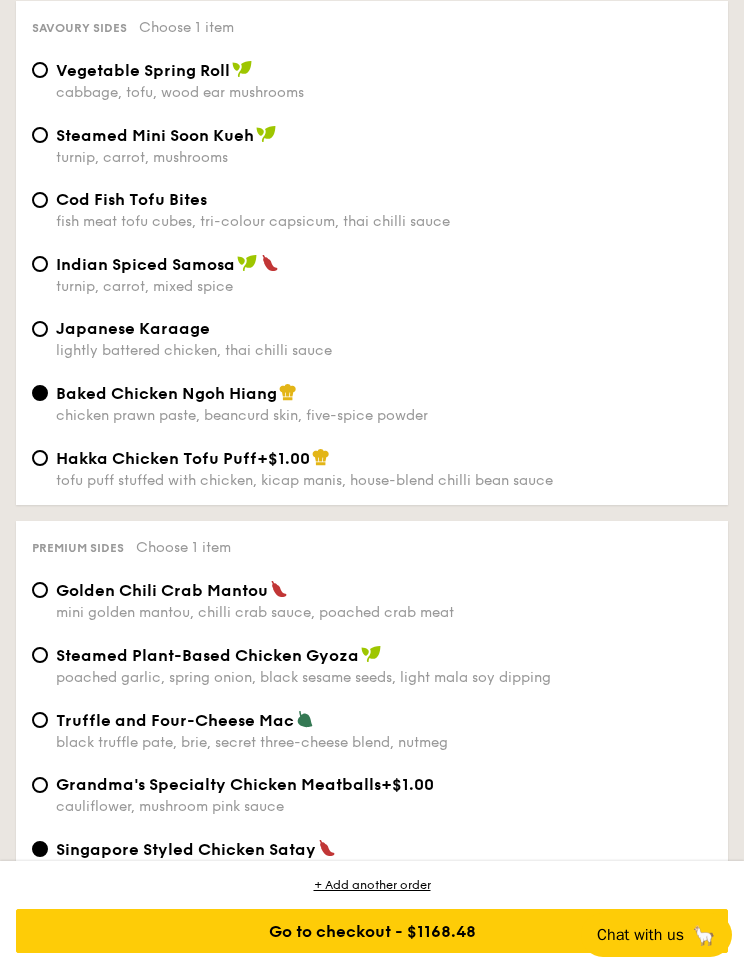 click on "cabbage, tofu, wood ear mushrooms" at bounding box center (384, 92) 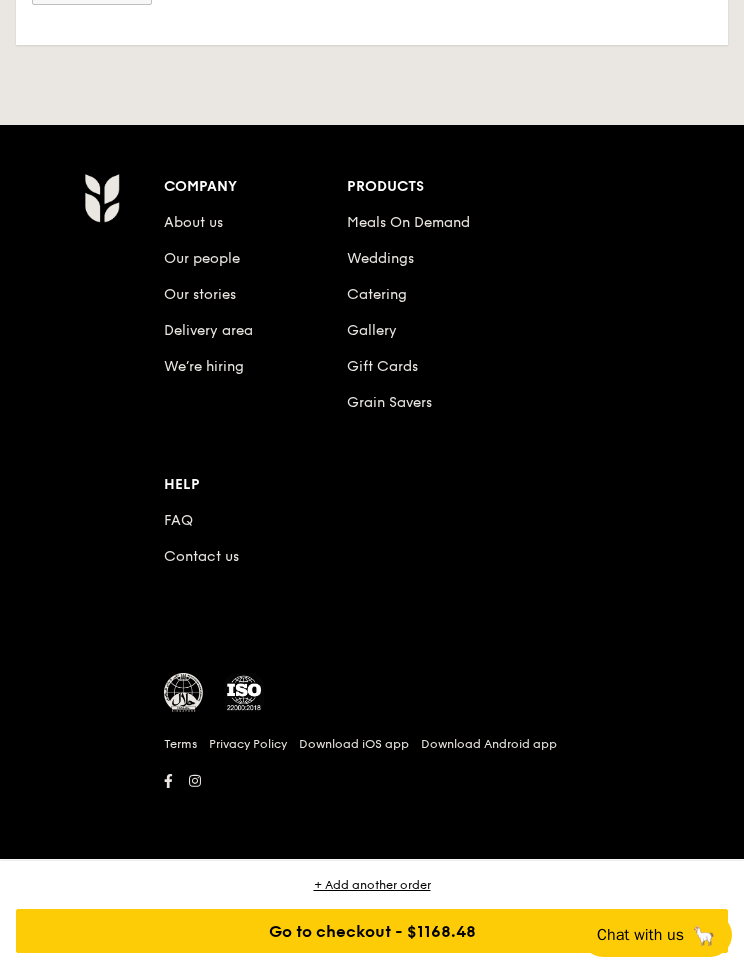scroll, scrollTop: 7954, scrollLeft: 0, axis: vertical 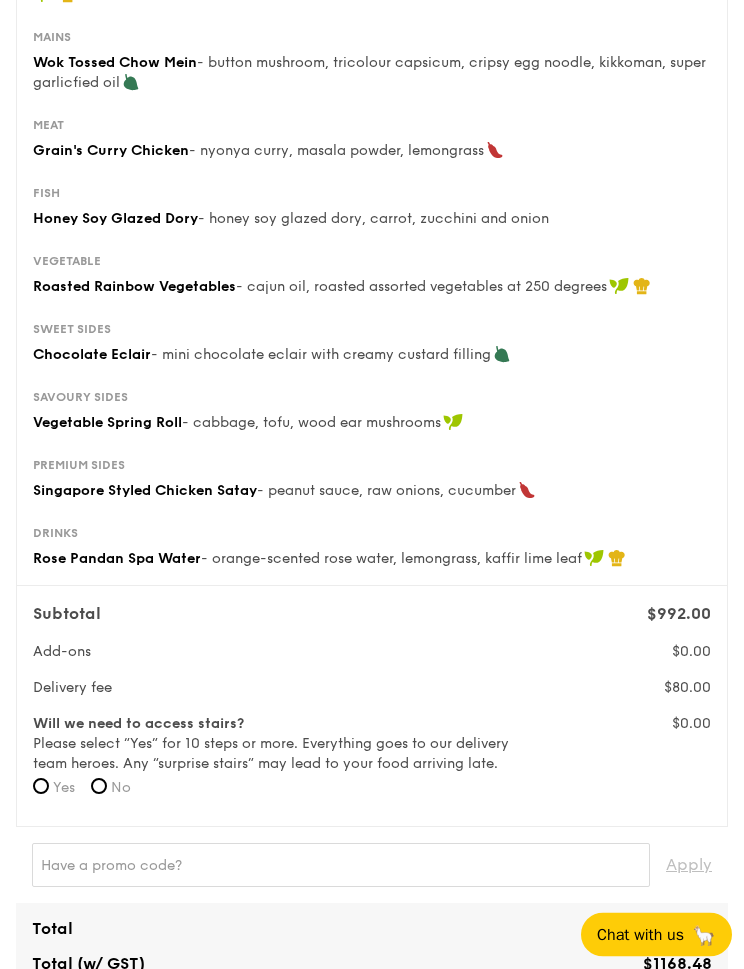 click on "No" at bounding box center (99, 787) 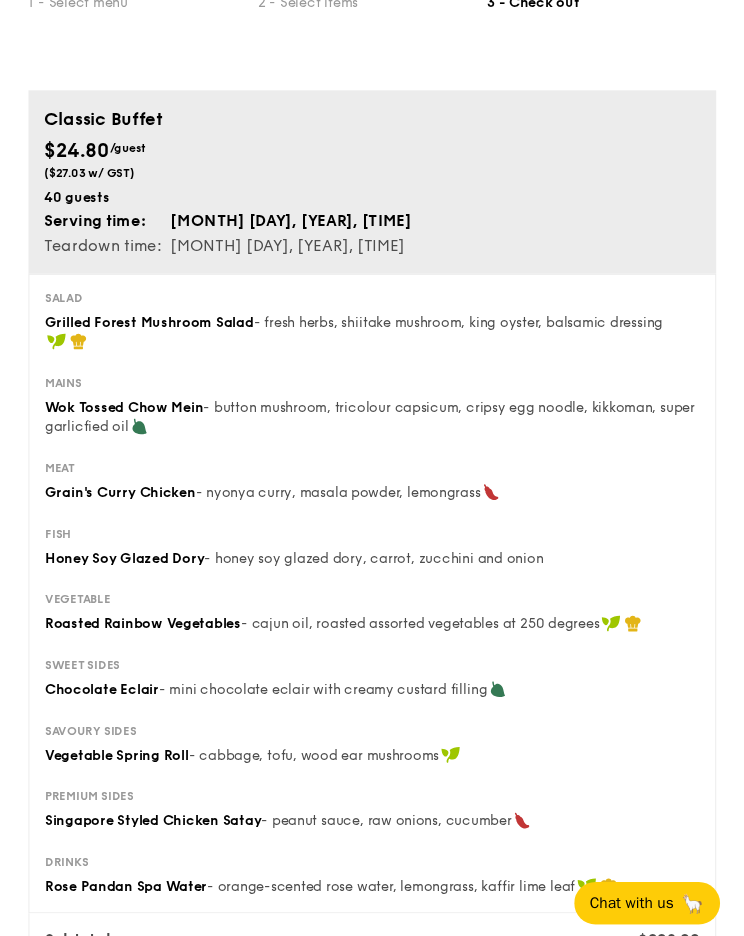 scroll, scrollTop: 0, scrollLeft: 0, axis: both 